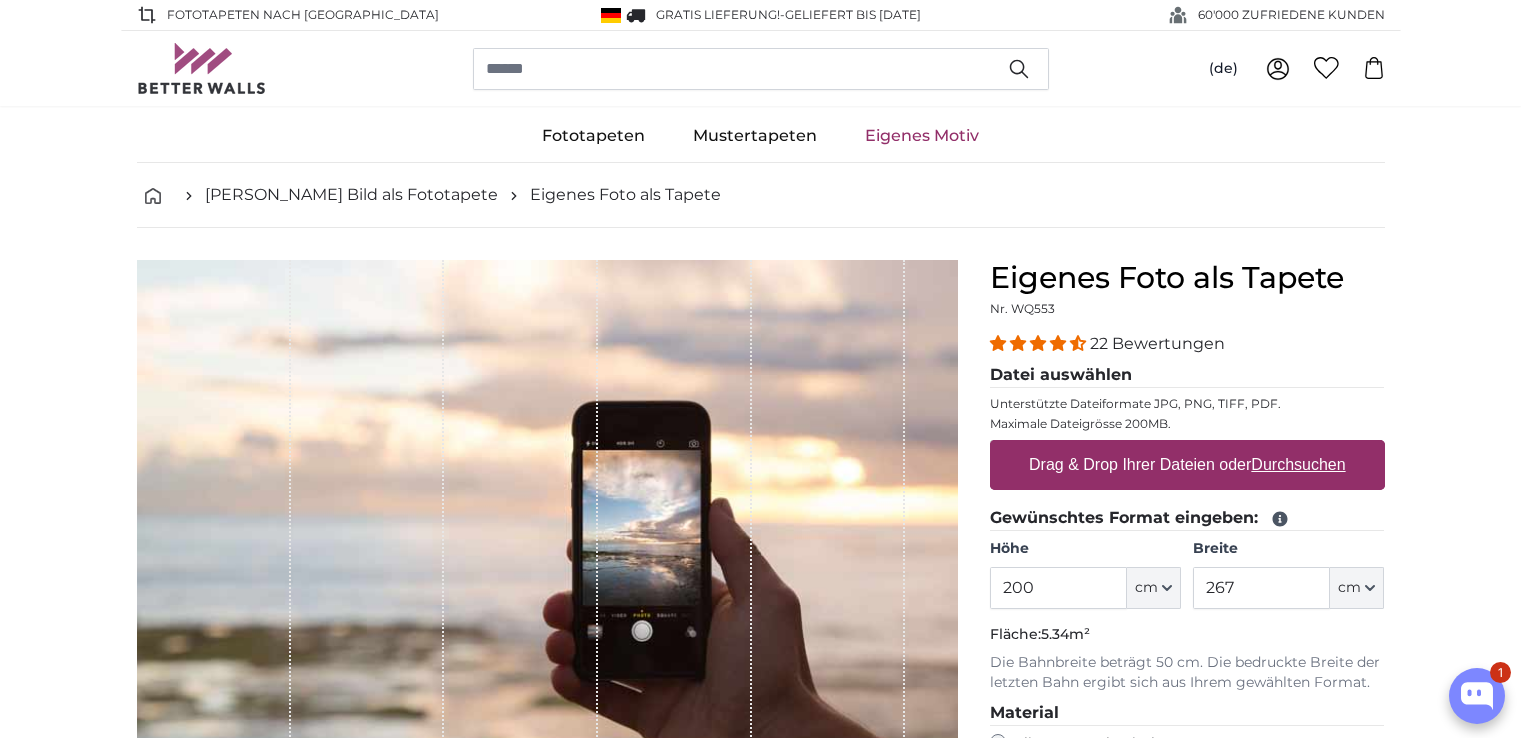 scroll, scrollTop: 0, scrollLeft: 0, axis: both 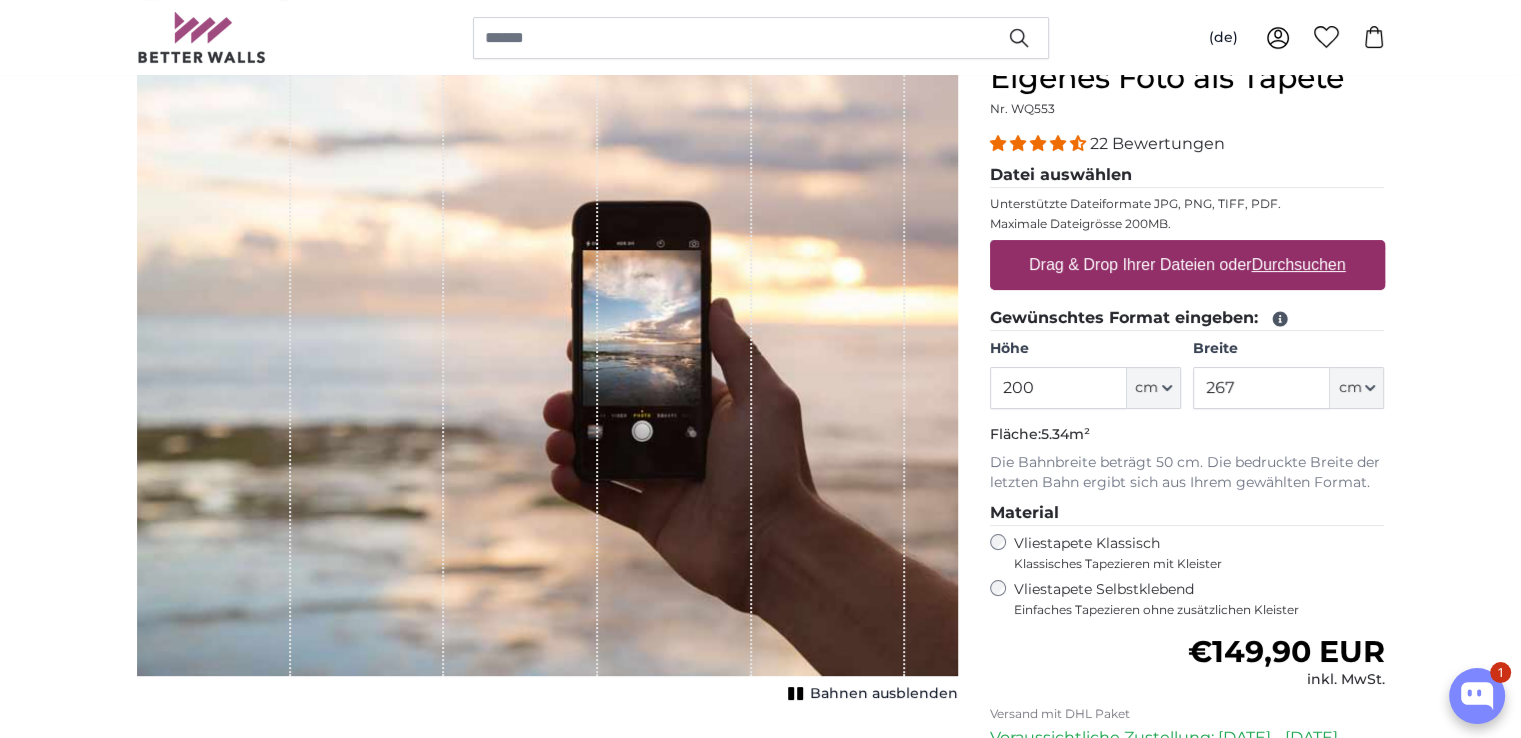 click on "Durchsuchen" at bounding box center [1298, 264] 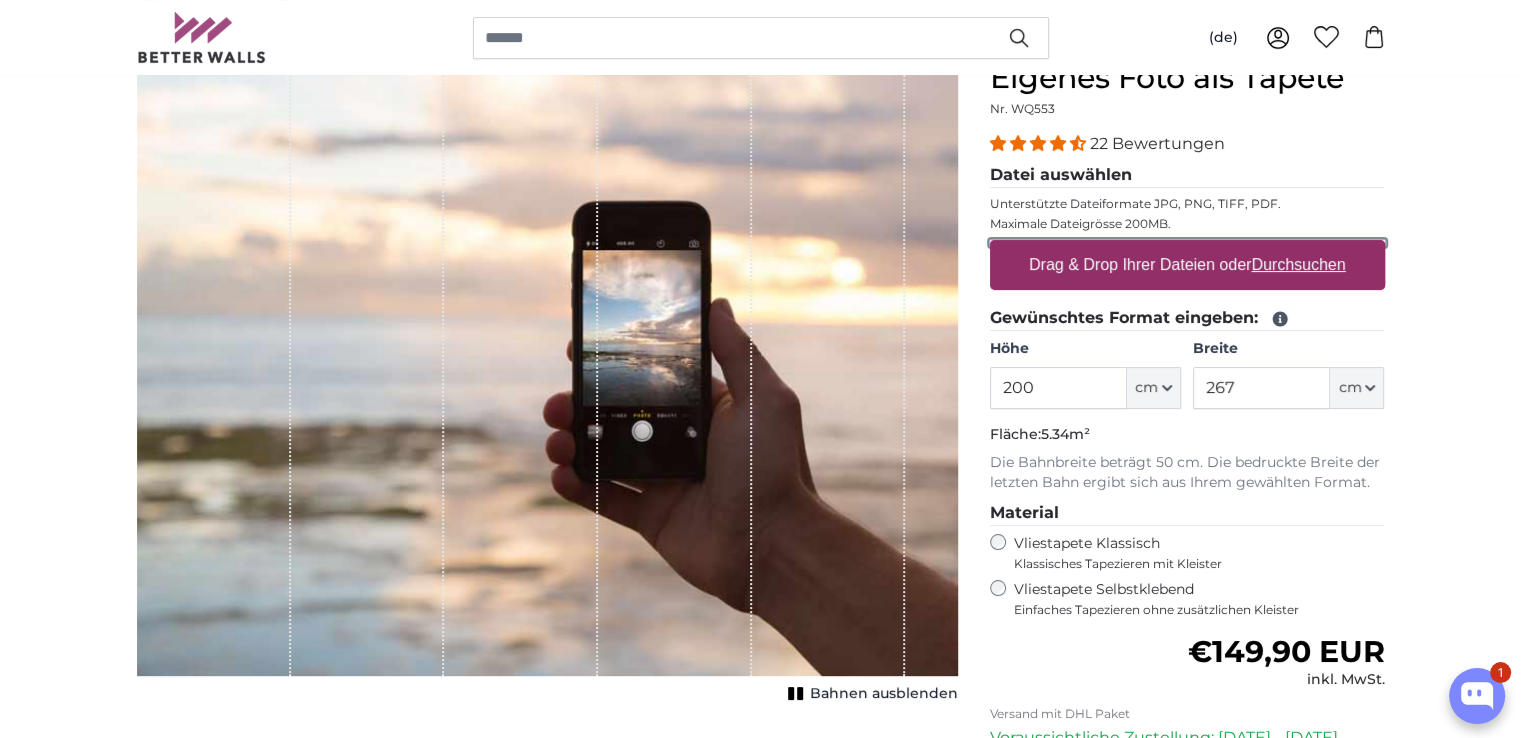 click on "Drag & Drop Ihrer Dateien oder  Durchsuchen" at bounding box center [1187, 243] 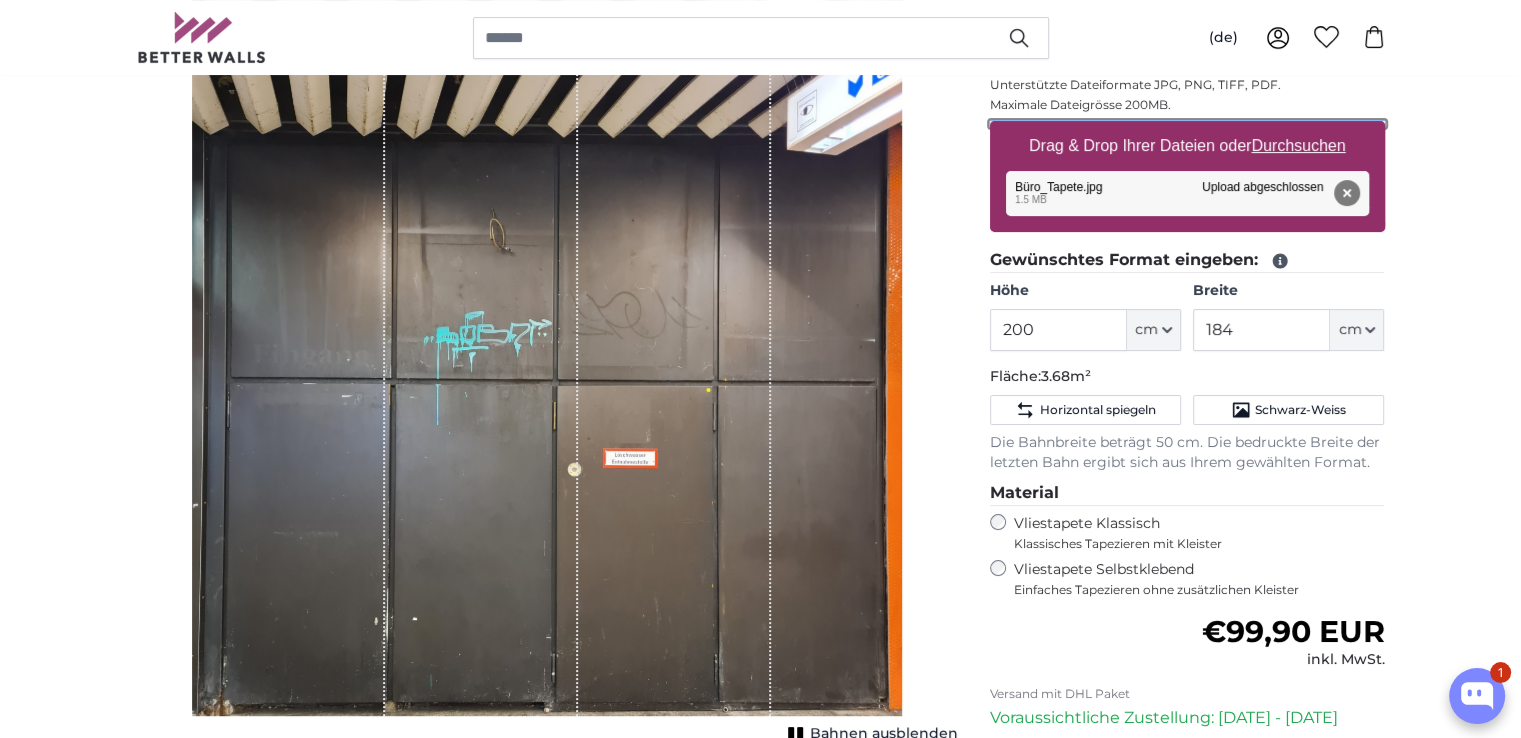 scroll, scrollTop: 300, scrollLeft: 0, axis: vertical 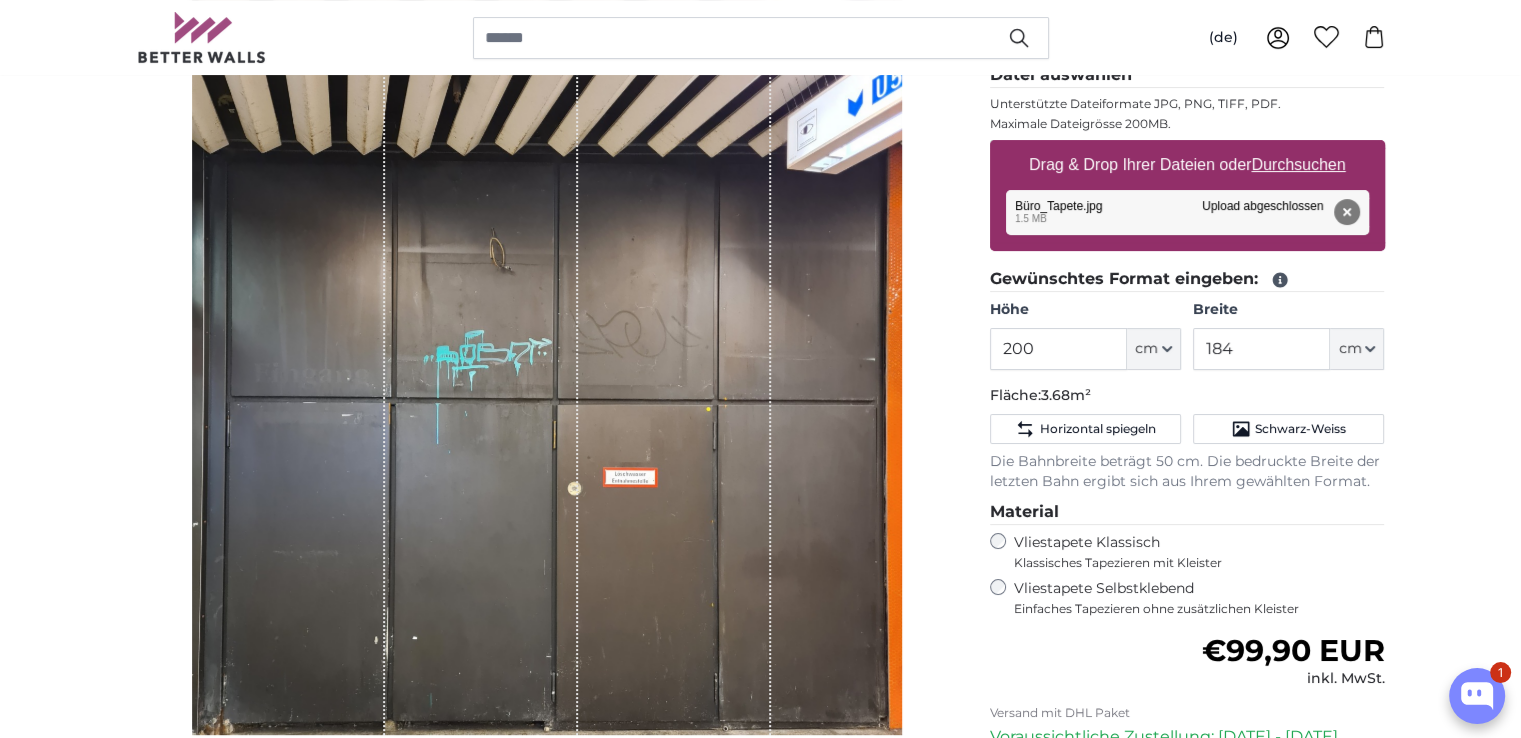 click on "Vliestapete Selbstklebend
Einfaches Tapezieren ohne zusätzlichen Kleister" at bounding box center [1187, 598] 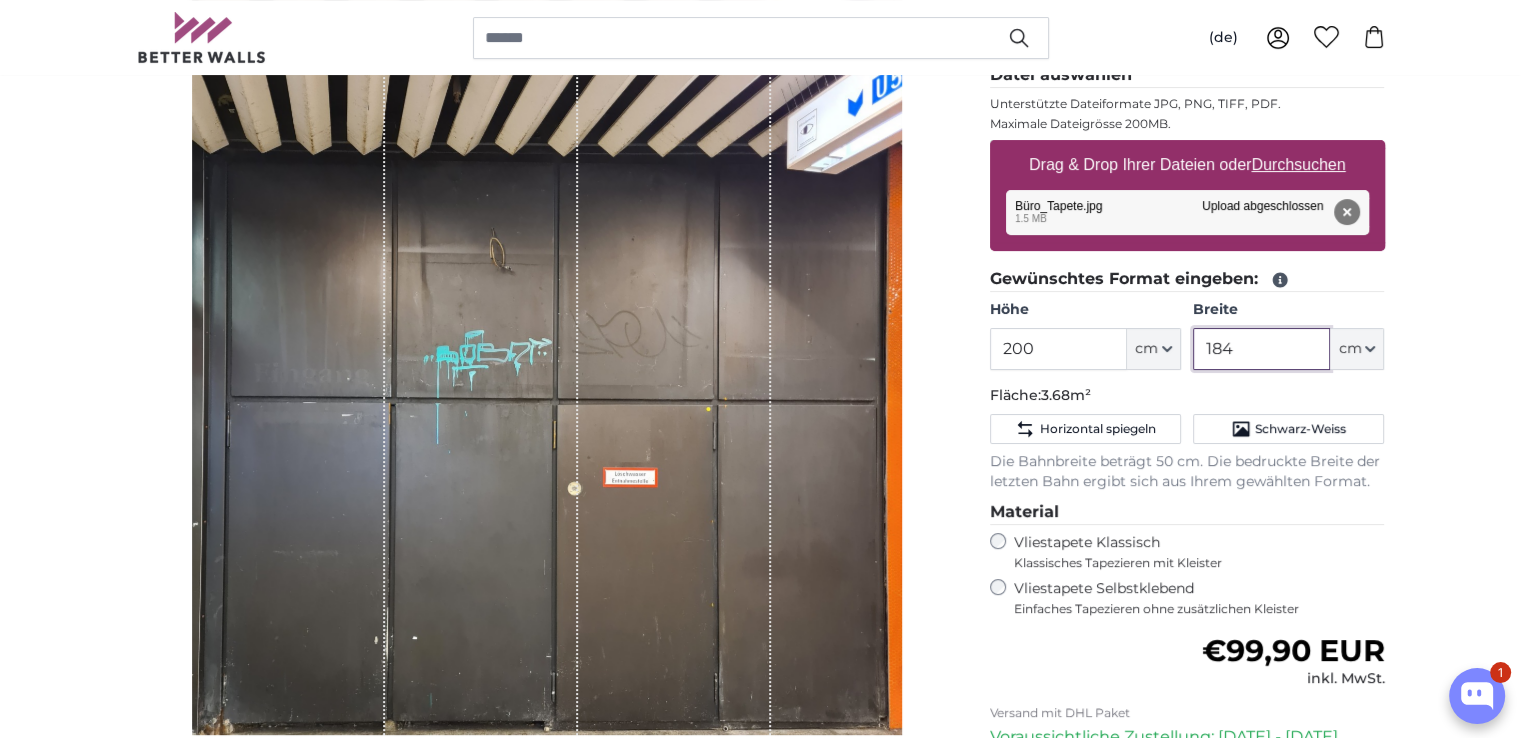 click on "184" at bounding box center (1261, 349) 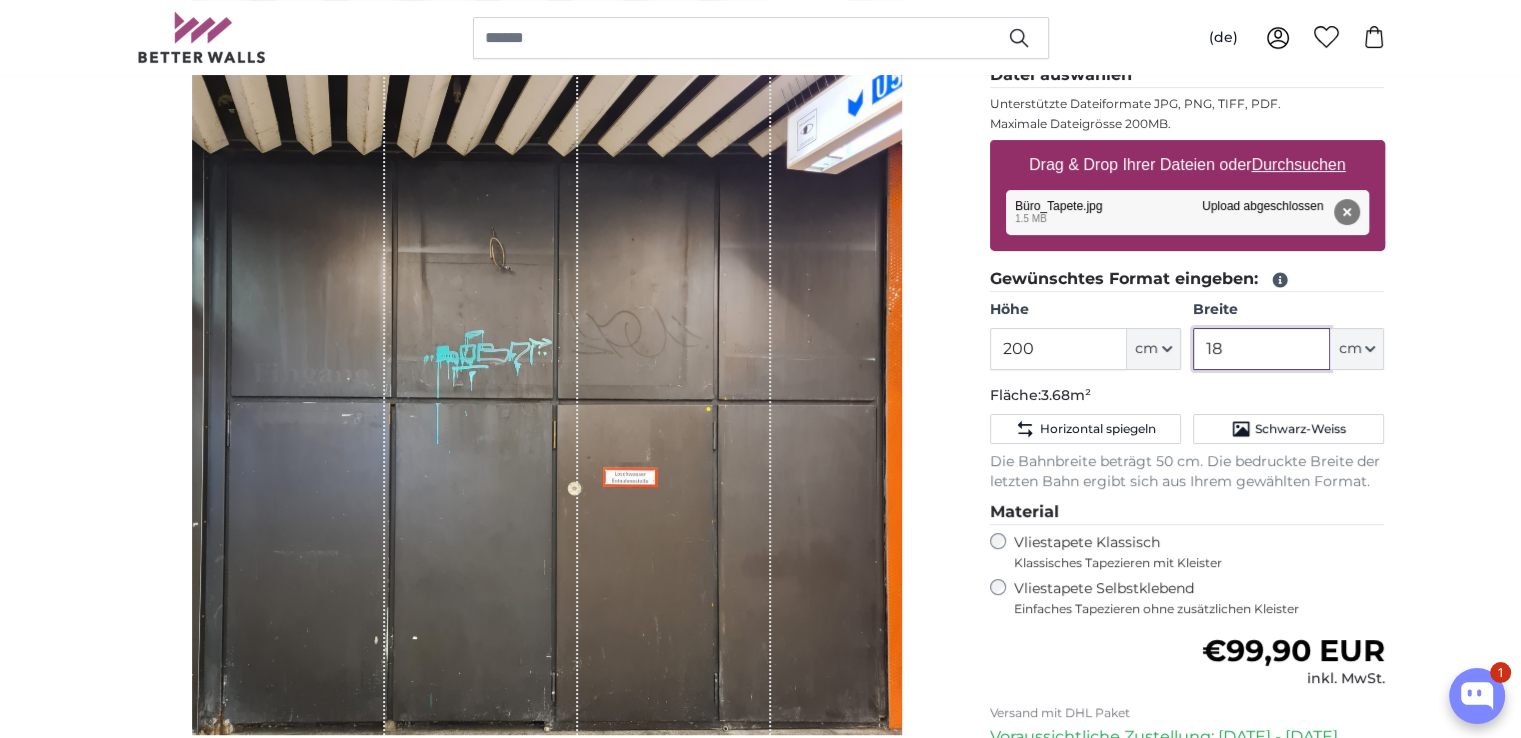 type on "1" 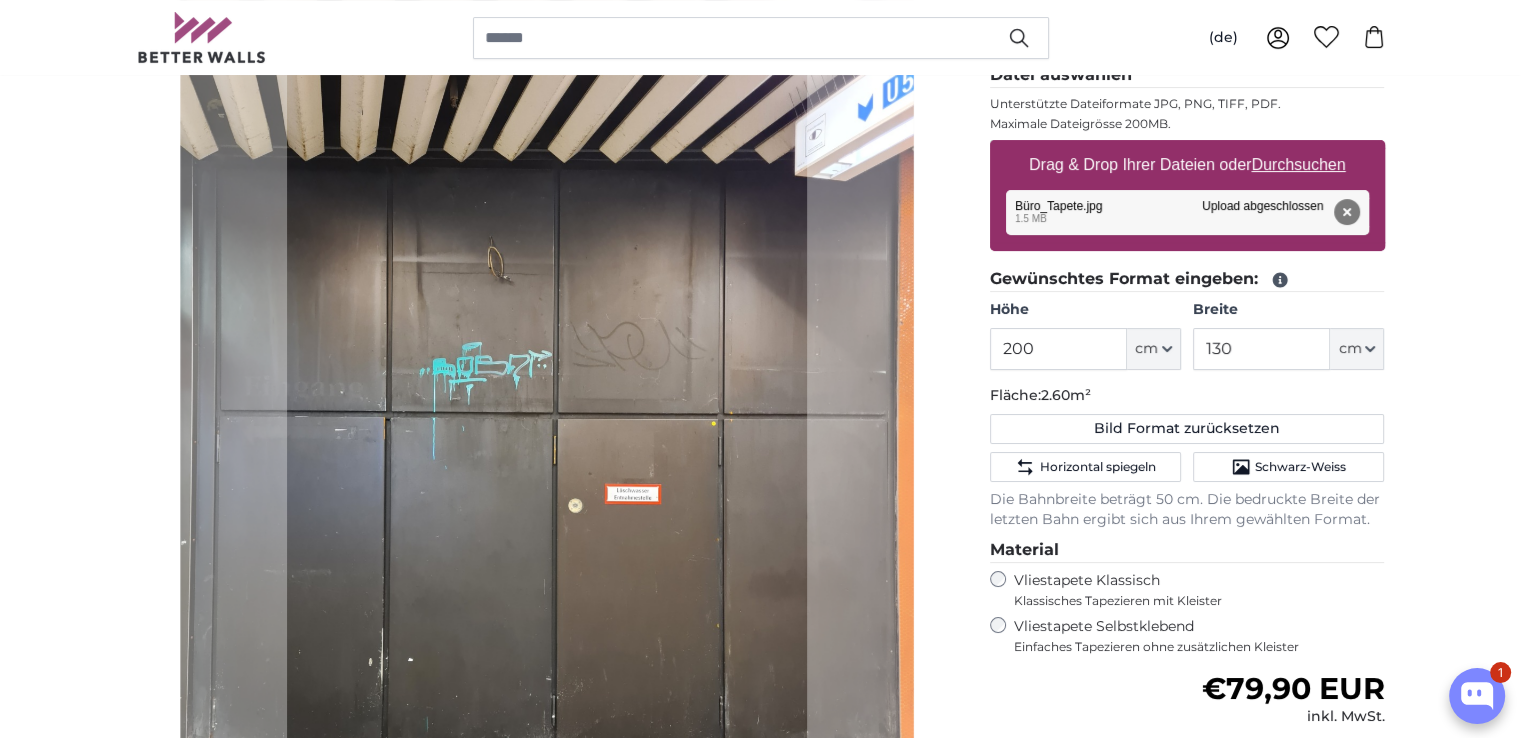 click on "[PERSON_NAME] Bild als Fototapete
Eigenes Foto als Tapete
Eigenes Foto als Tapete
Abbrechen
Bild zuschneiden" at bounding box center [760, 2411] 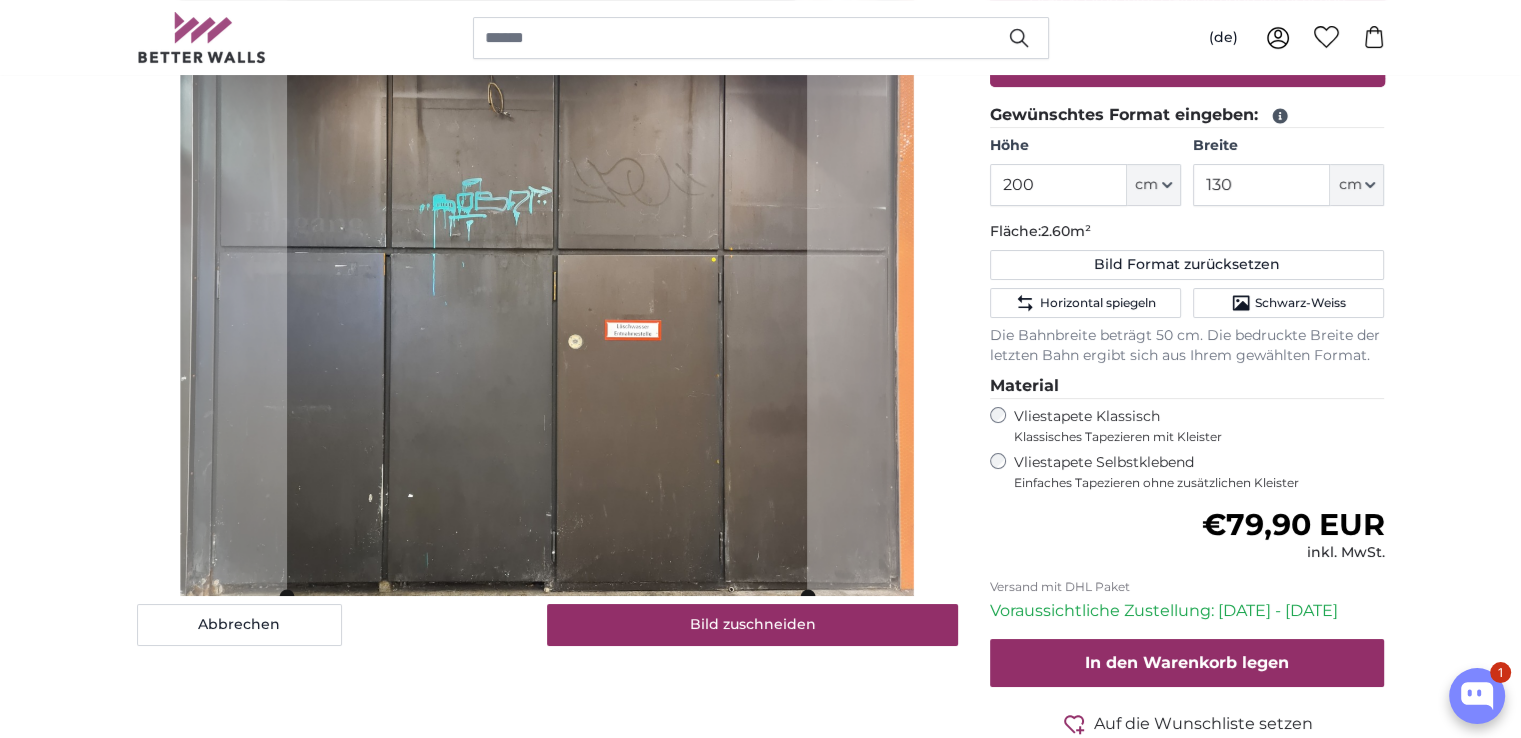 scroll, scrollTop: 500, scrollLeft: 0, axis: vertical 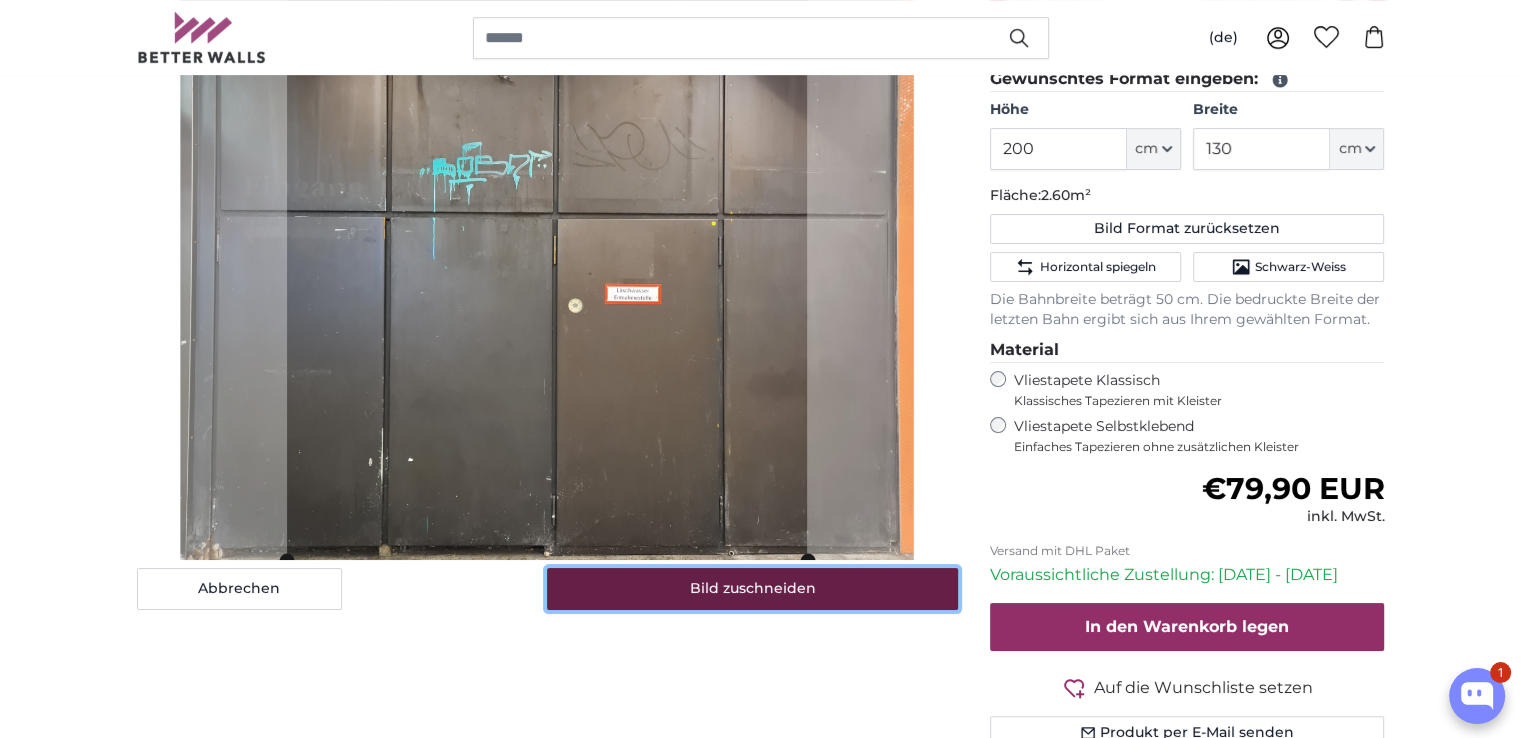 click on "Bild zuschneiden" at bounding box center (752, 589) 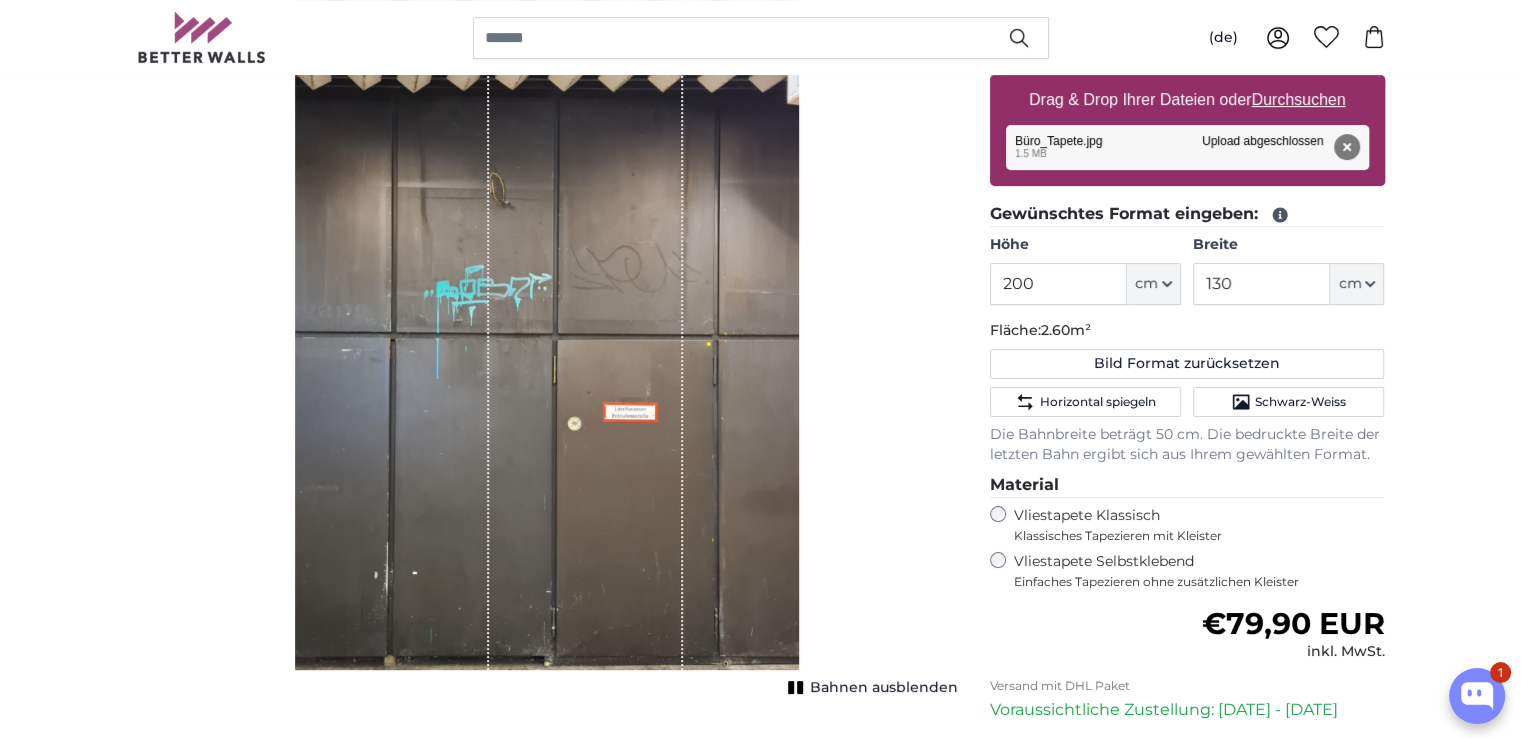 scroll, scrollTop: 400, scrollLeft: 0, axis: vertical 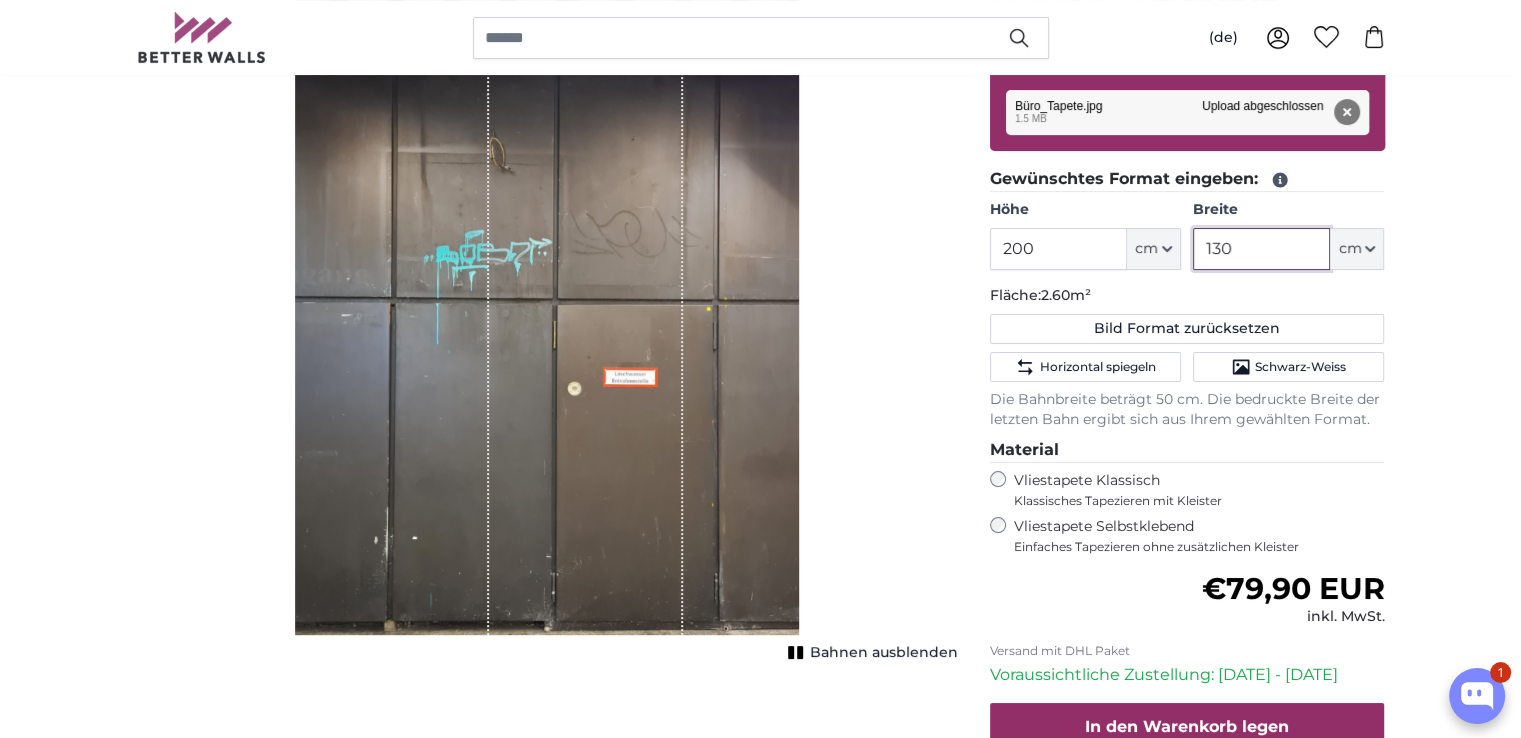 click on "130" at bounding box center [1261, 249] 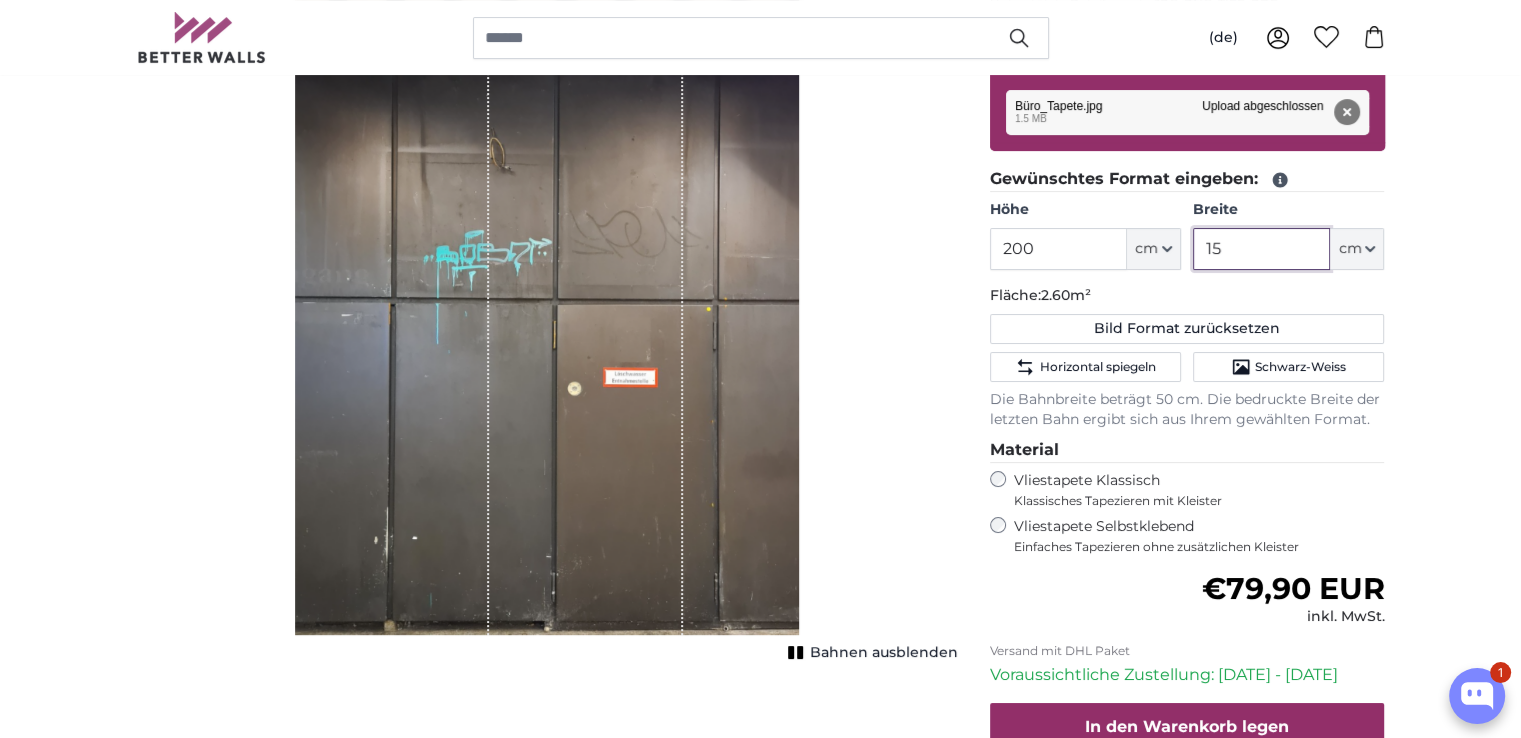 type on "150" 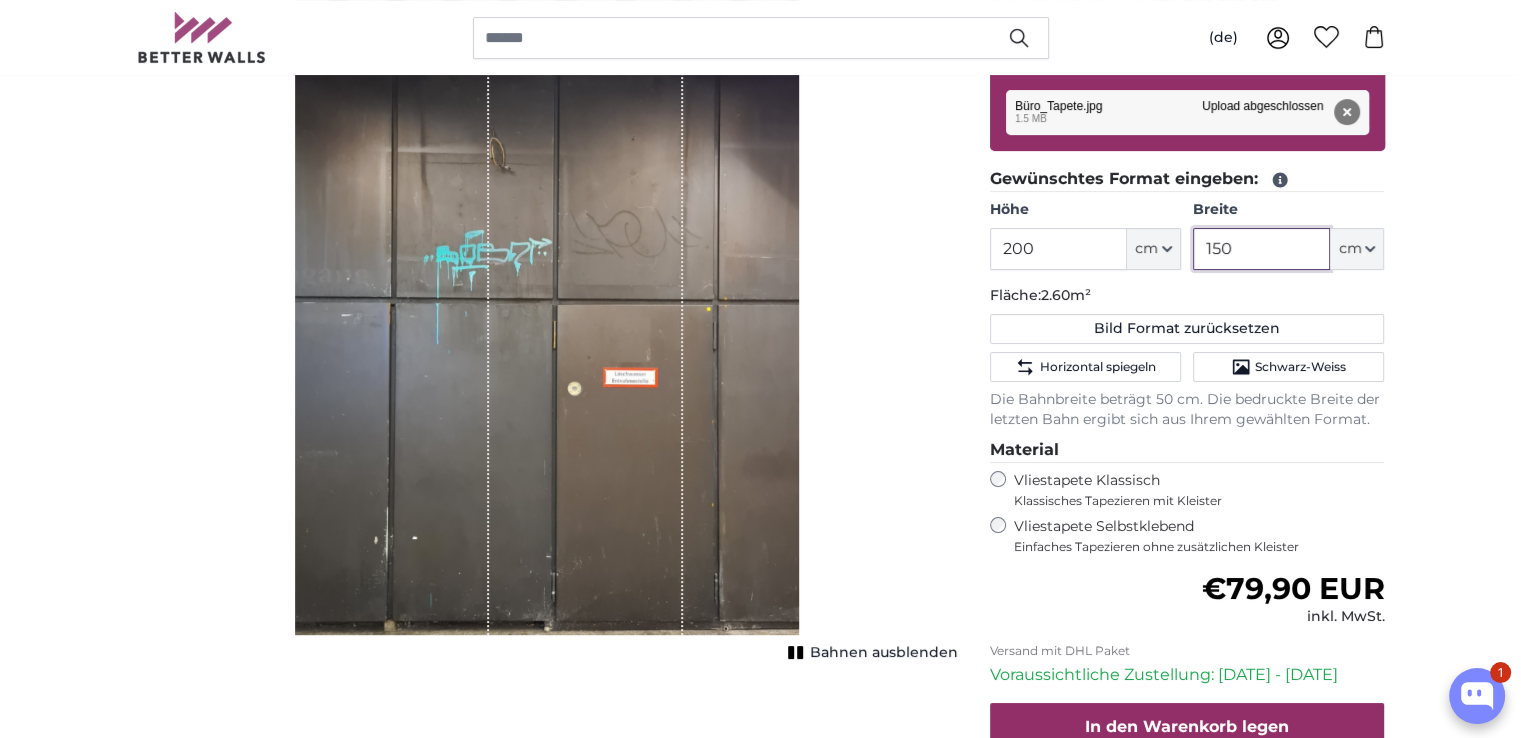 type 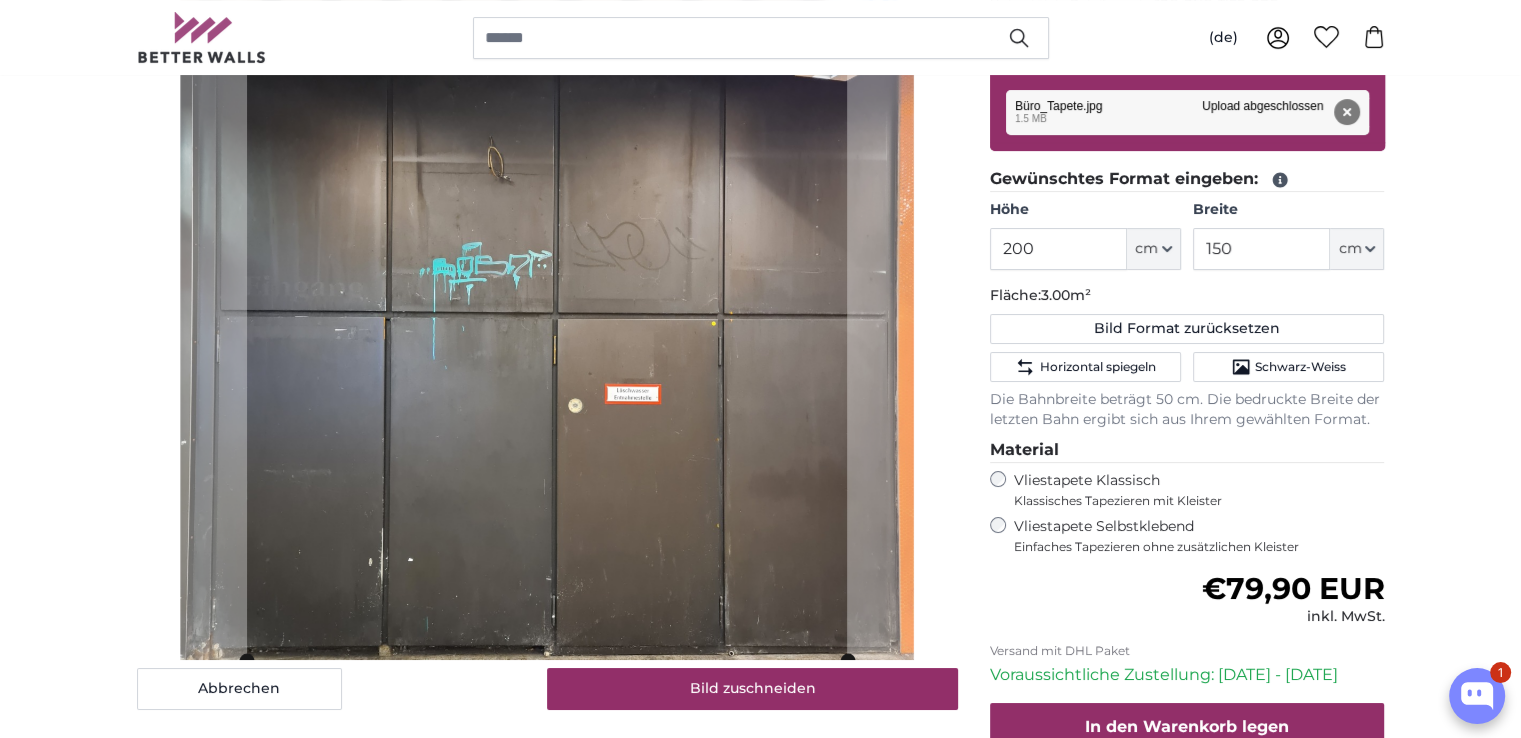 click on "[PERSON_NAME] Bild als Fototapete
Eigenes Foto als Tapete
Eigenes Foto als Tapete
Abbrechen
Bild zuschneiden" at bounding box center [760, 2311] 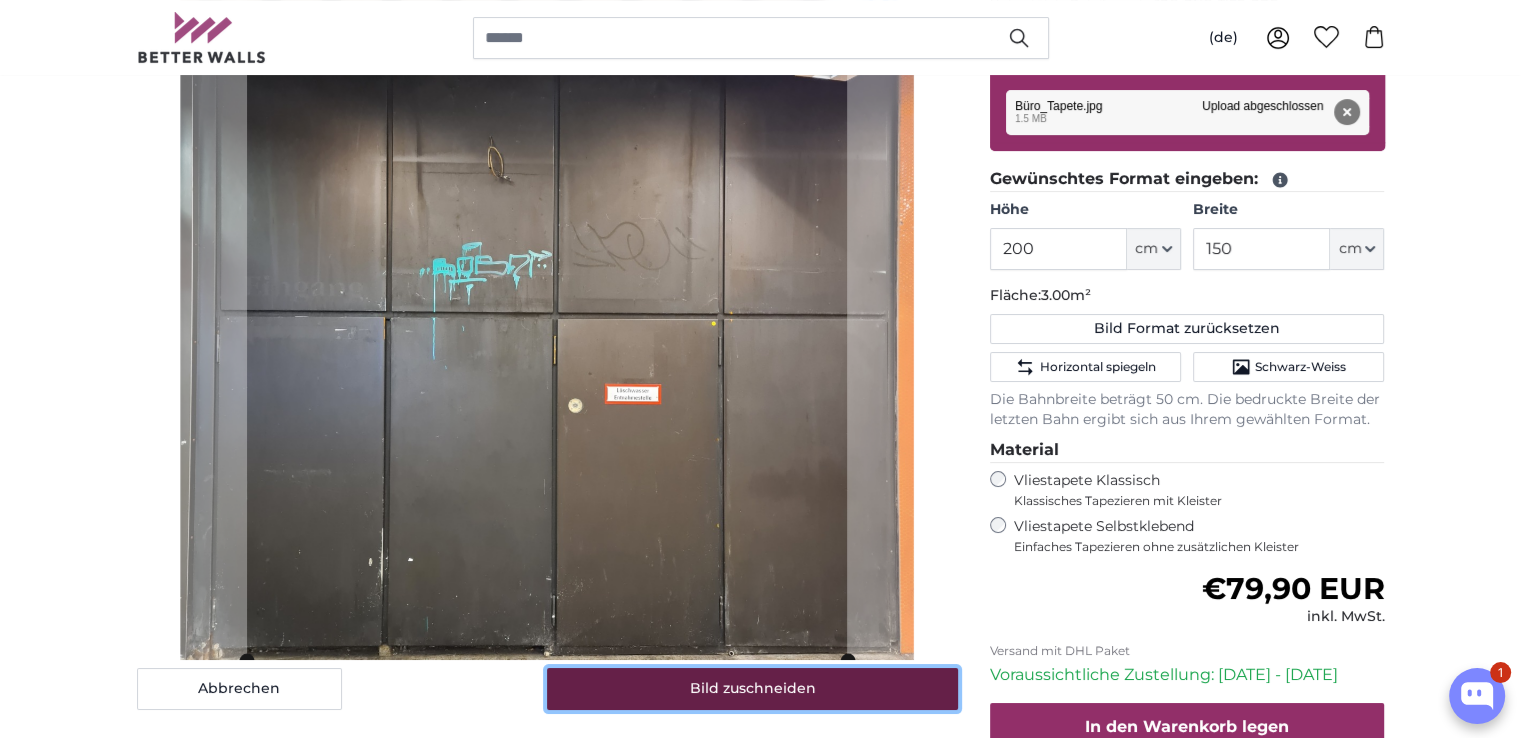 click on "Bild zuschneiden" at bounding box center [752, 689] 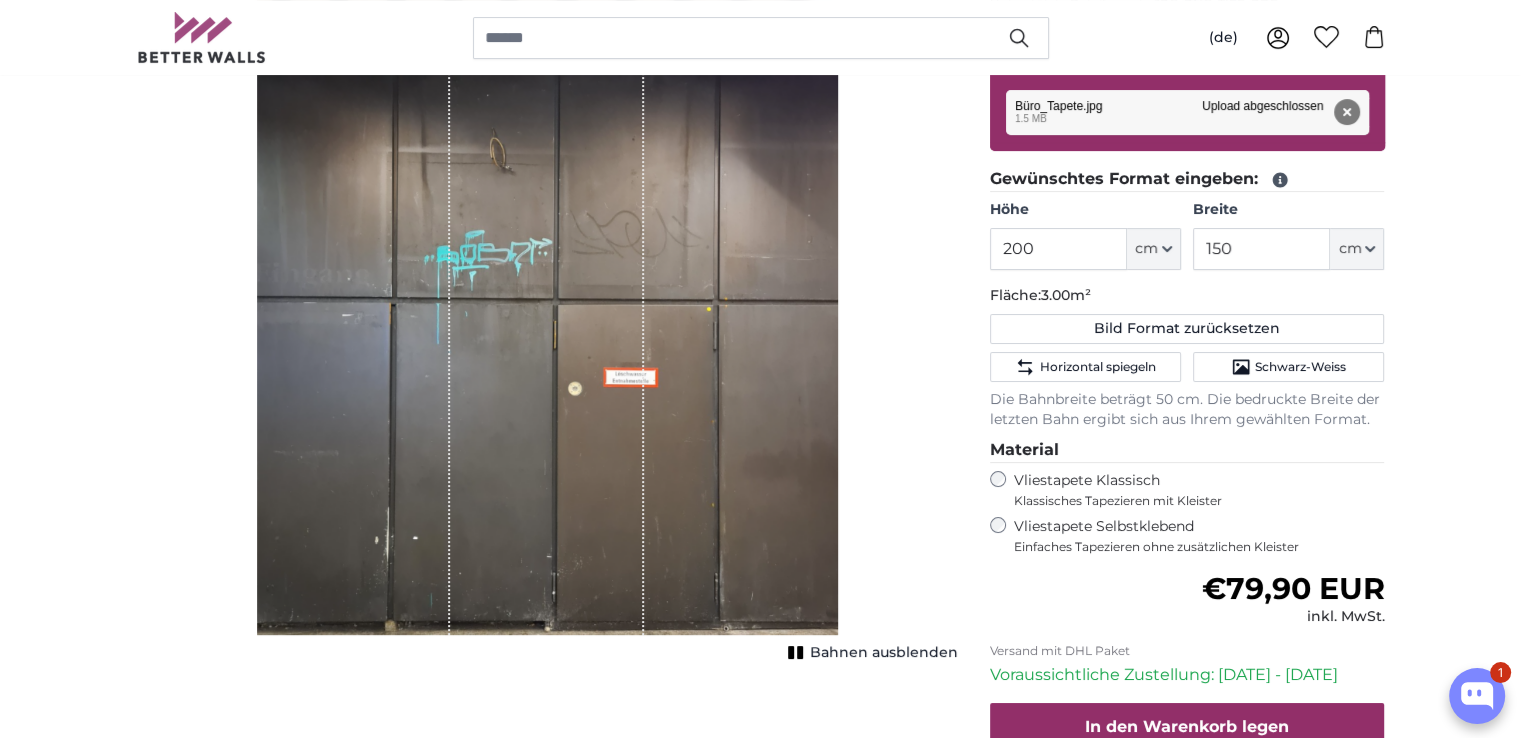 click on "Bahnen ausblenden" at bounding box center (884, 653) 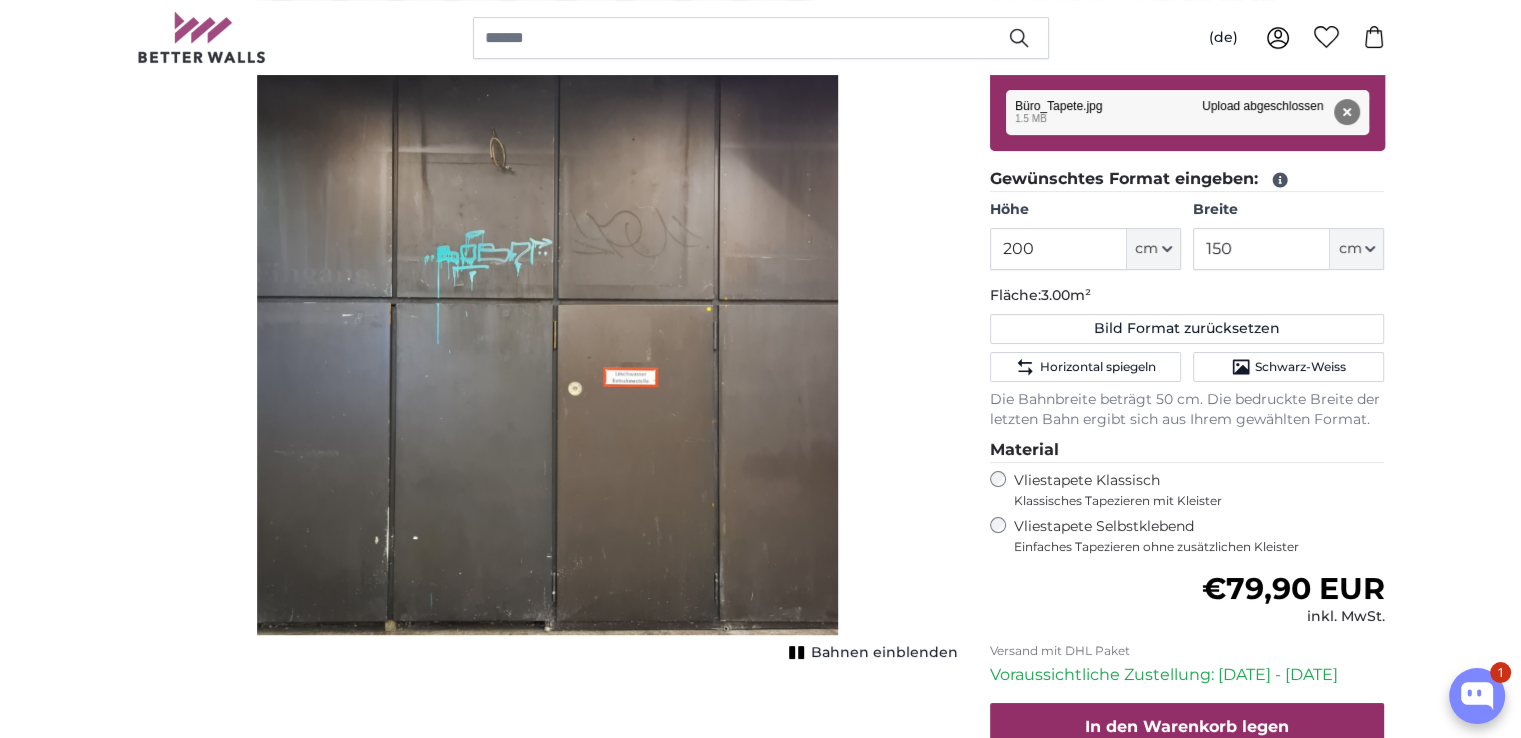 click on "Bahnen einblenden" at bounding box center (884, 653) 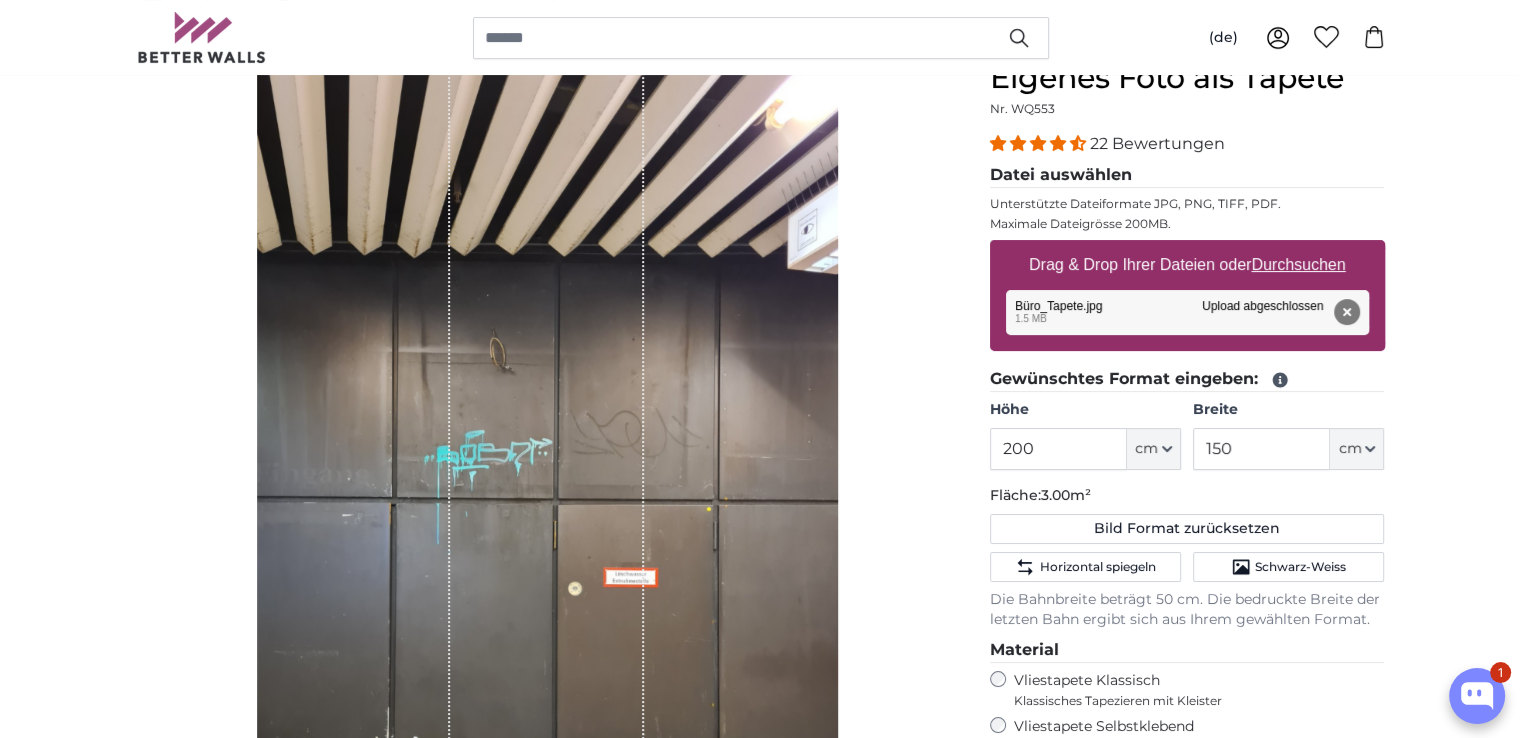 scroll, scrollTop: 100, scrollLeft: 0, axis: vertical 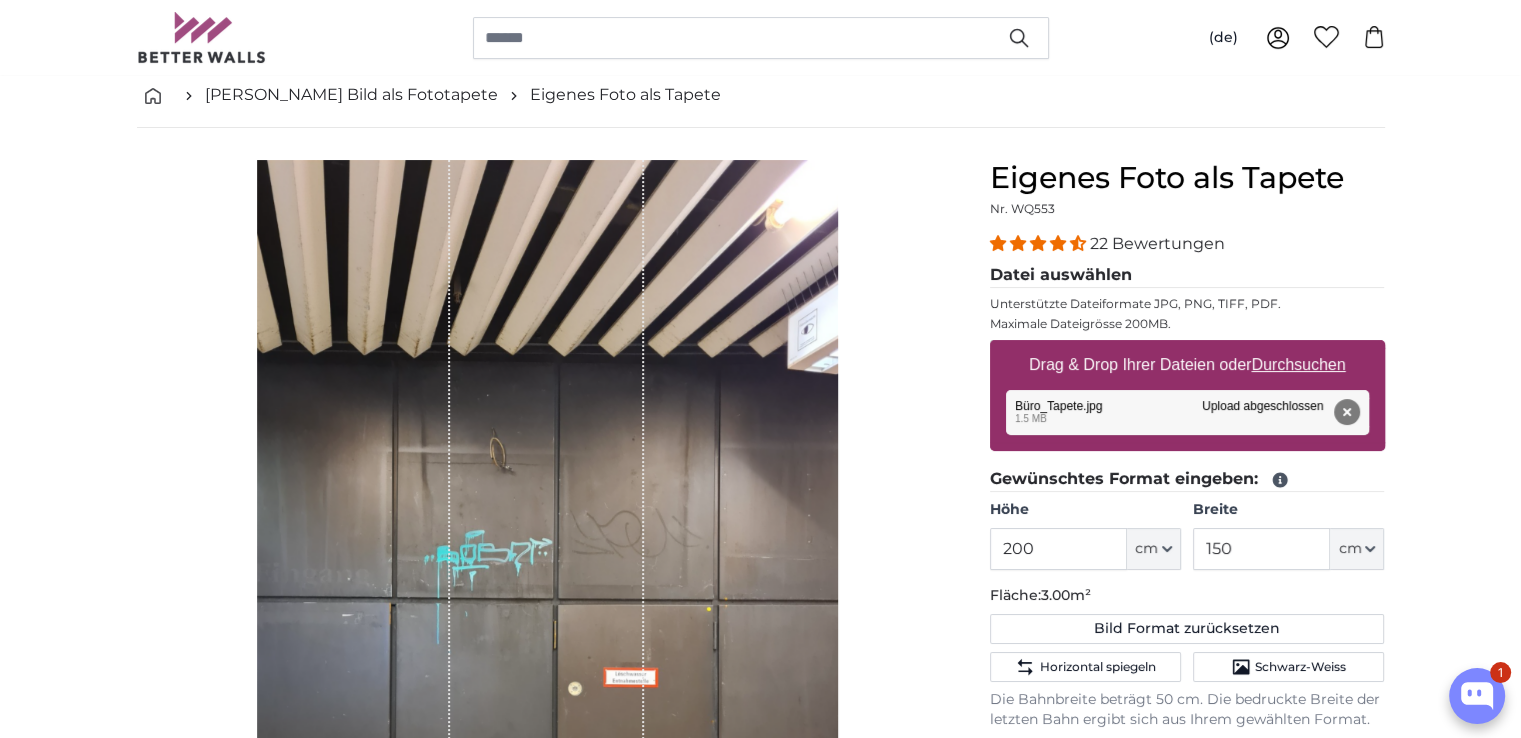 click at bounding box center (547, 547) 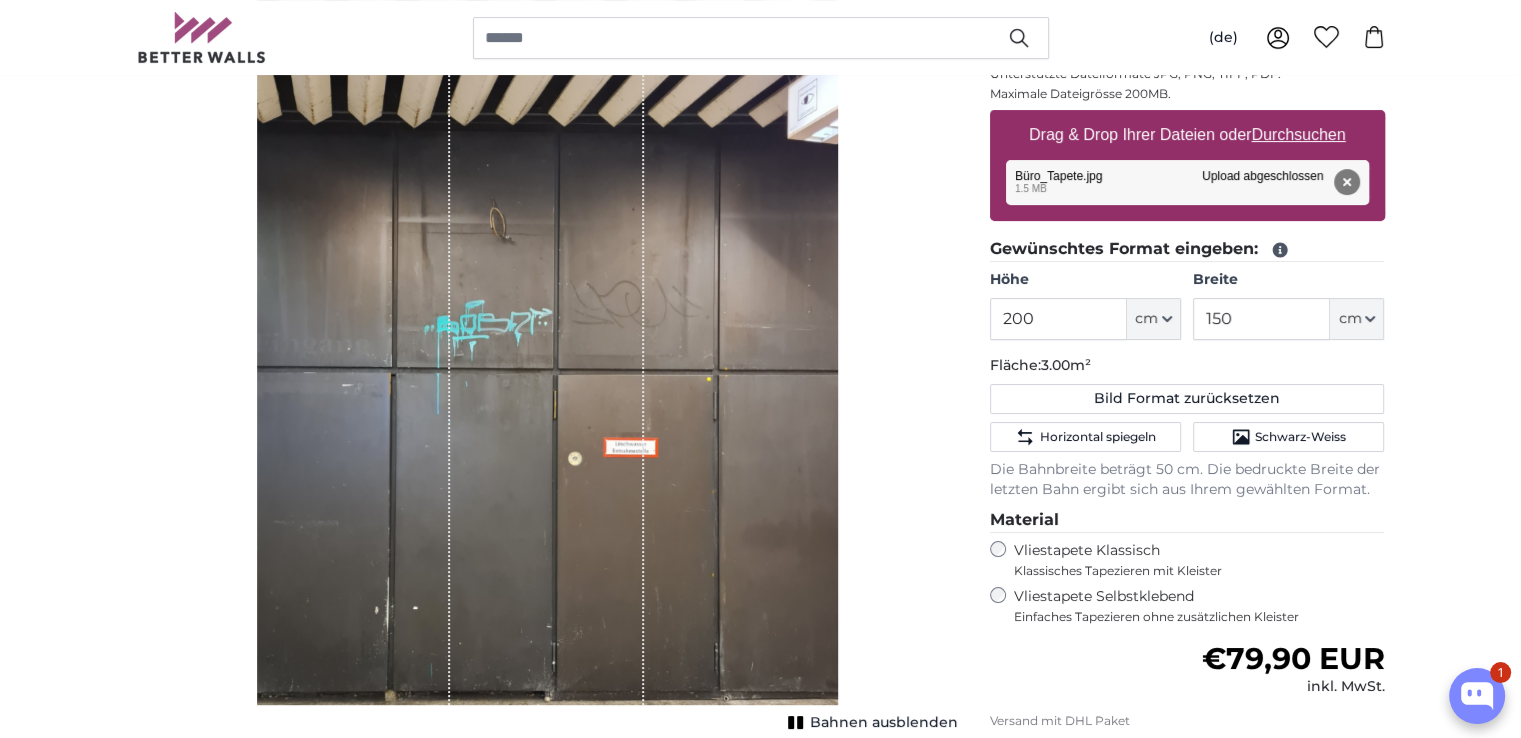 scroll, scrollTop: 300, scrollLeft: 0, axis: vertical 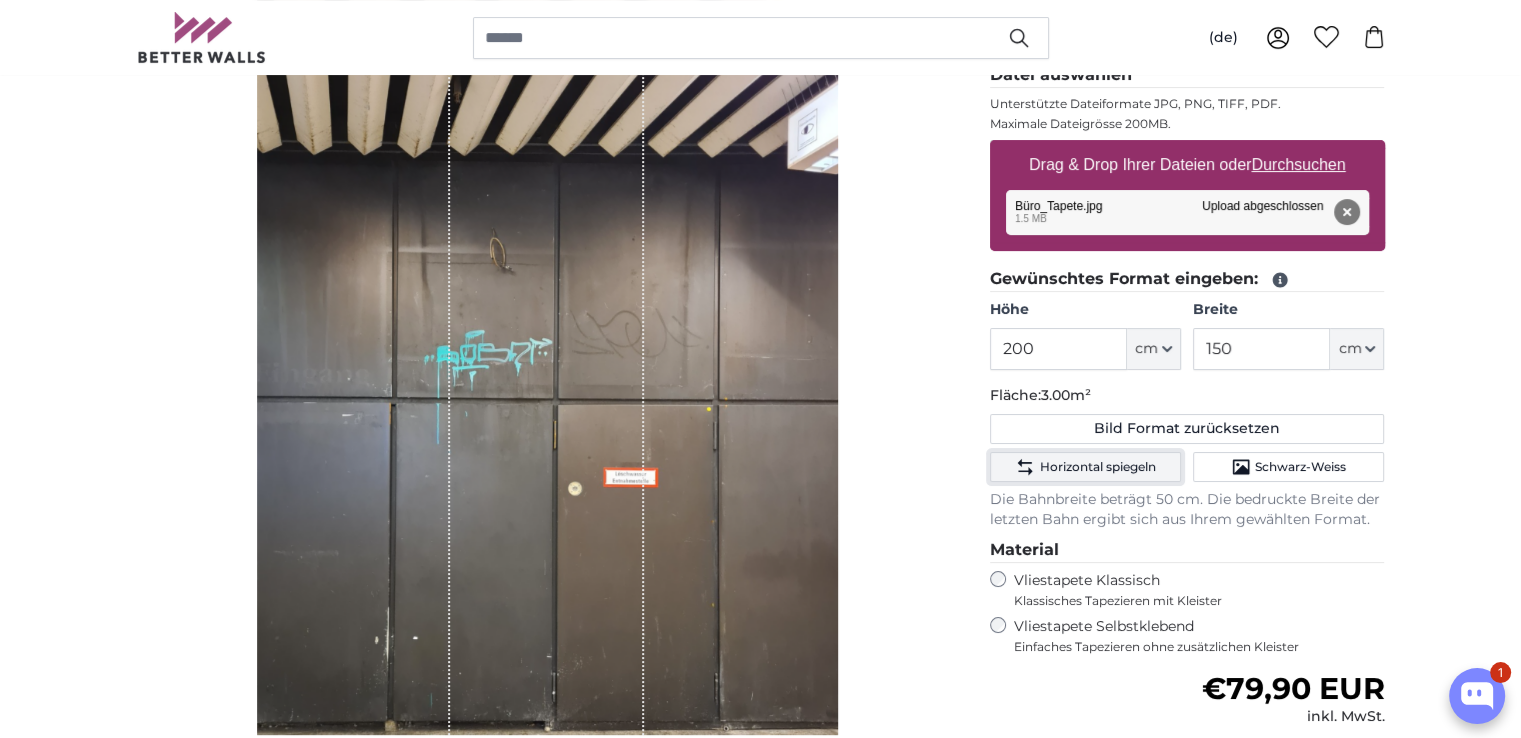 click on "Horizontal spiegeln" 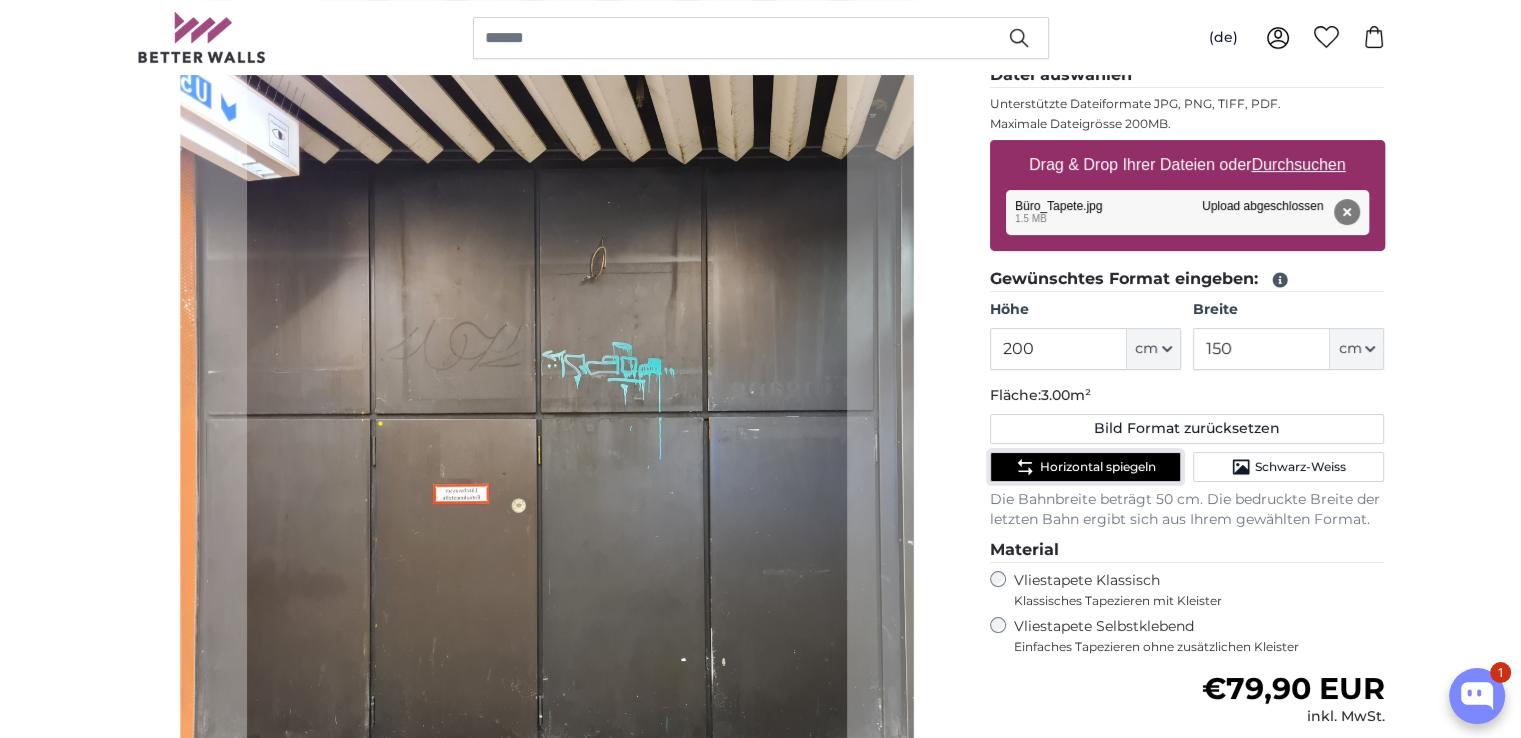 click on "Horizontal spiegeln" 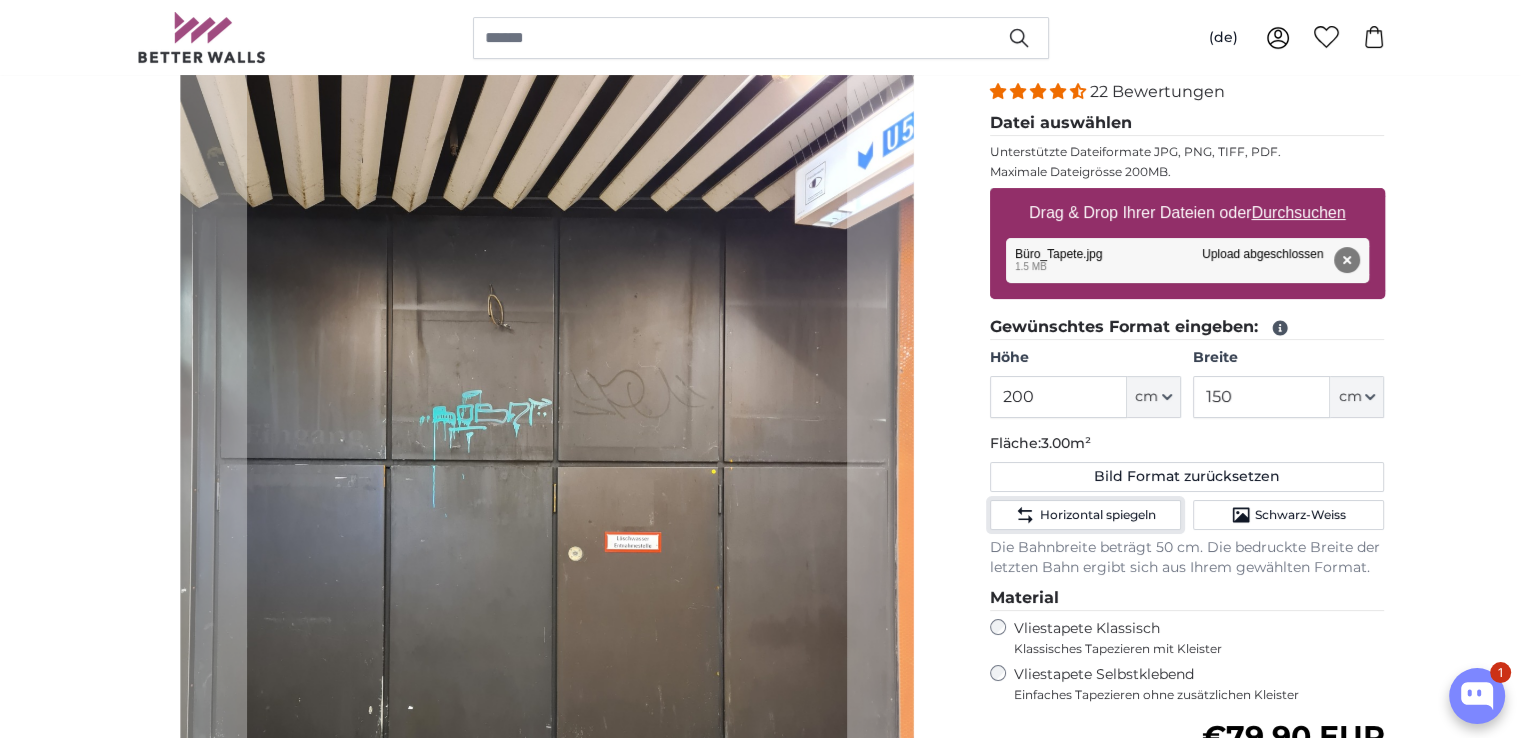 scroll, scrollTop: 300, scrollLeft: 0, axis: vertical 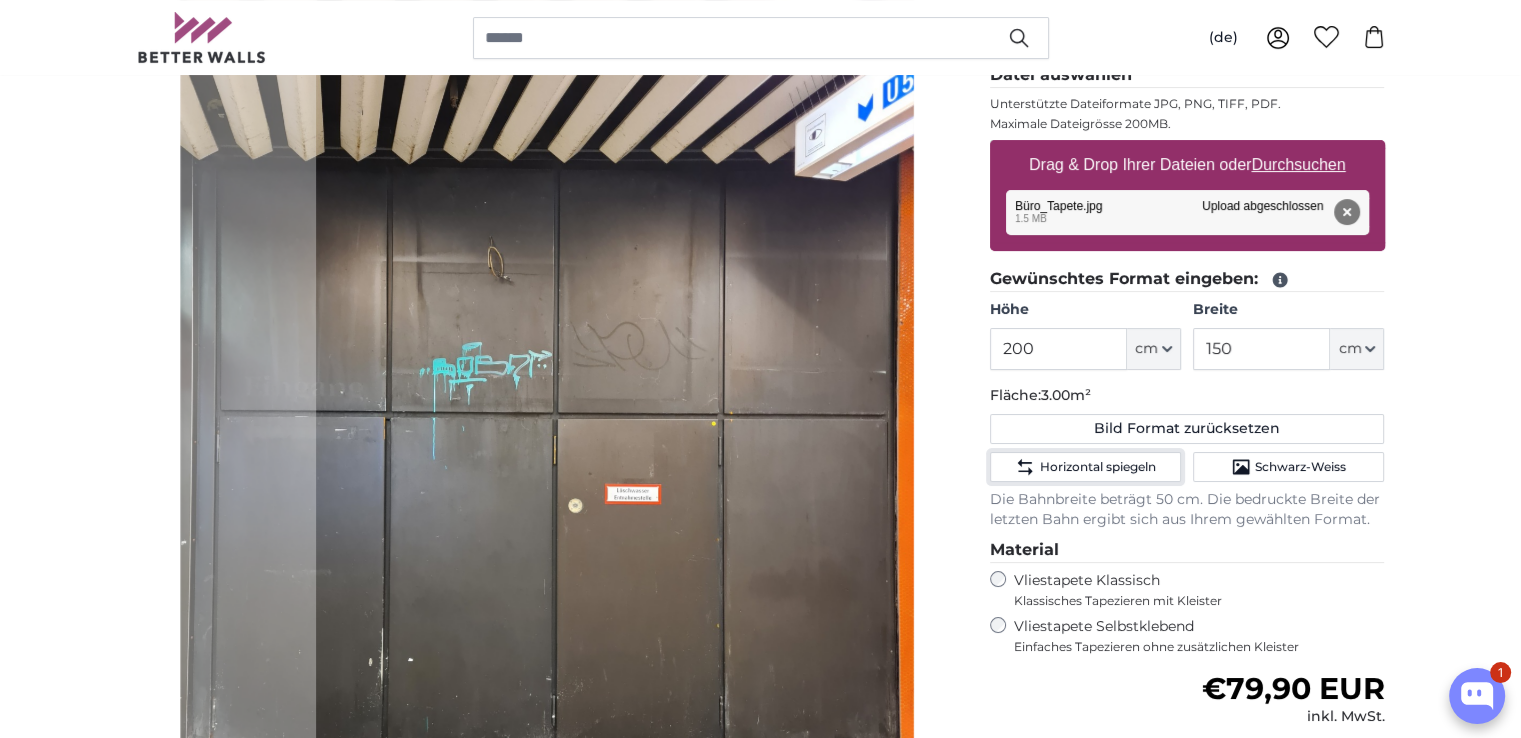 click 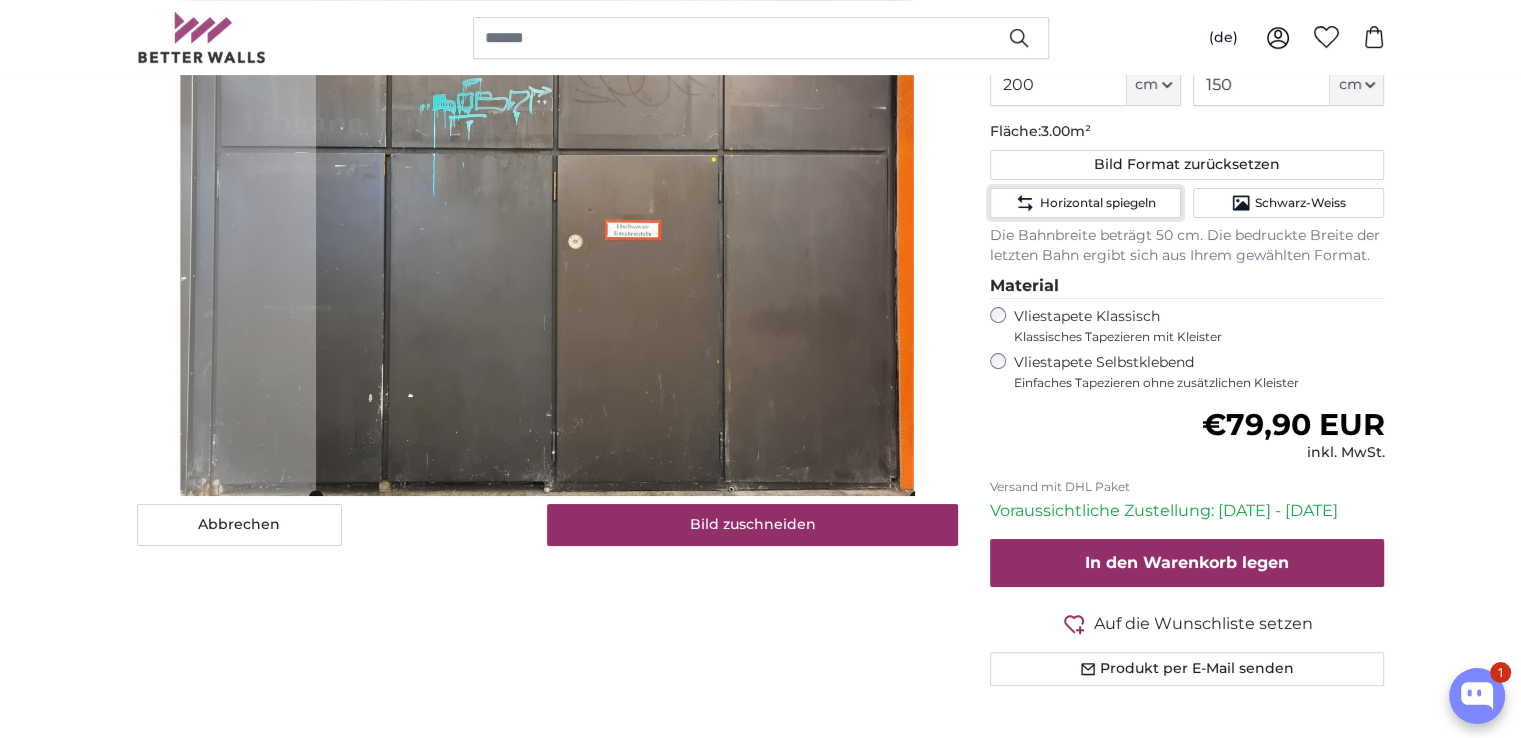 scroll, scrollTop: 600, scrollLeft: 0, axis: vertical 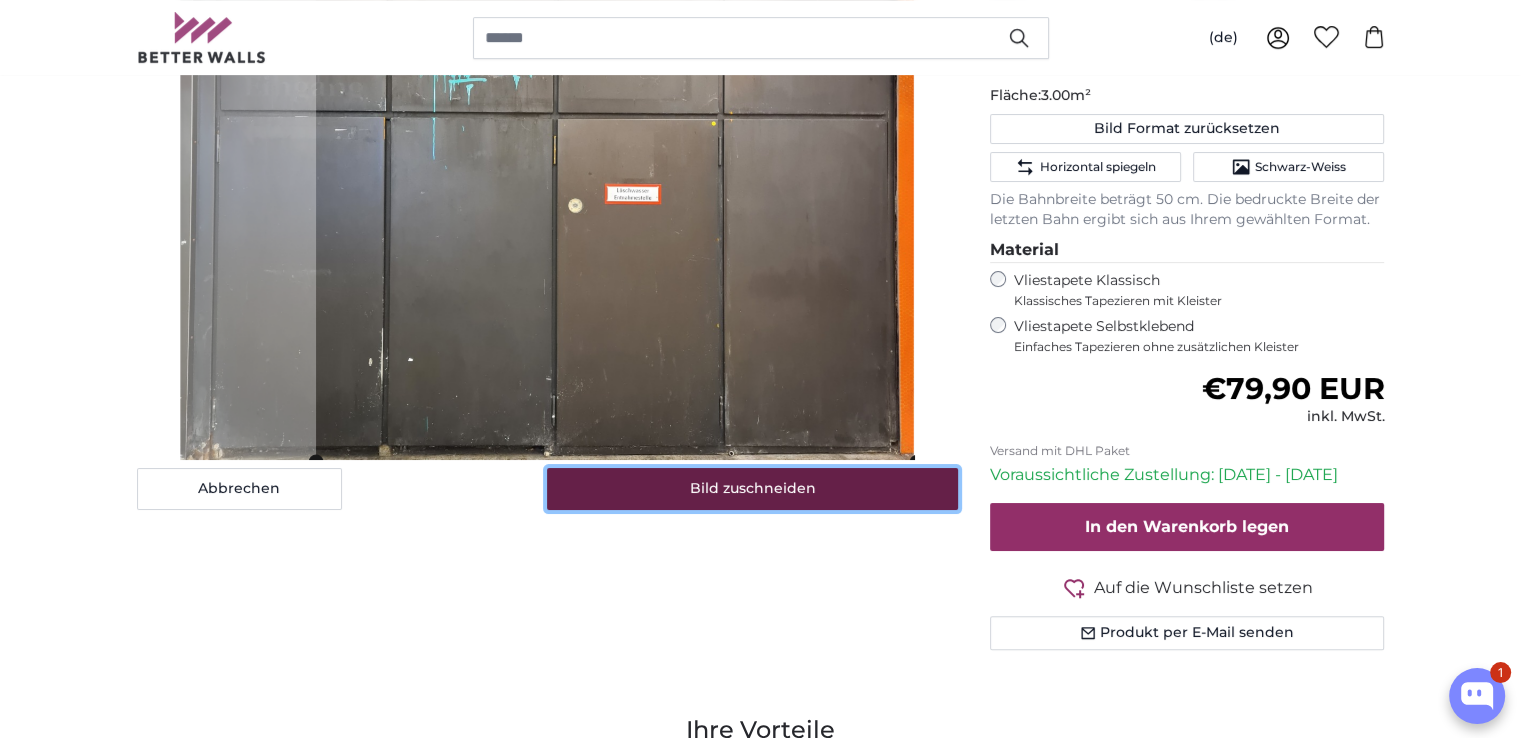 click on "Bild zuschneiden" at bounding box center (752, 489) 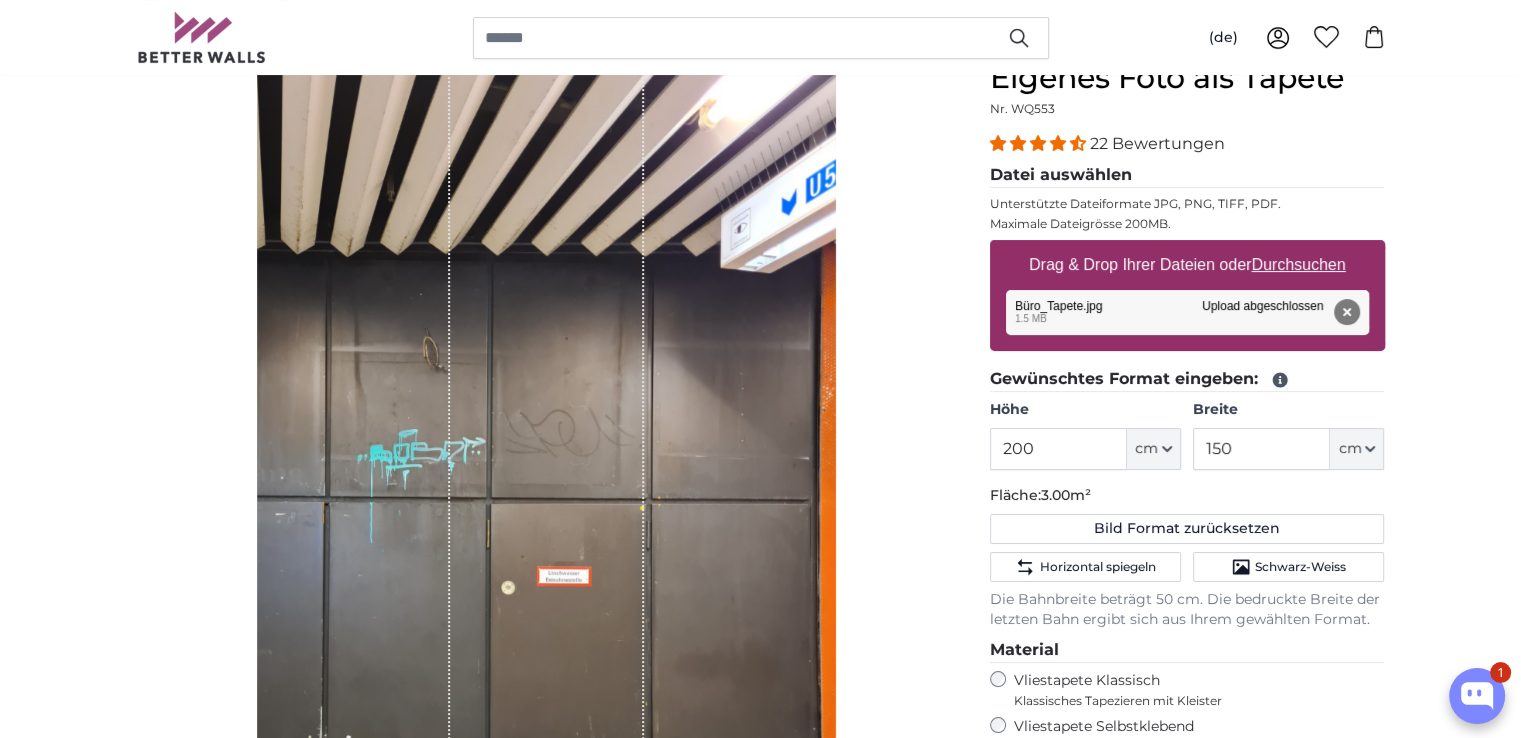 scroll, scrollTop: 300, scrollLeft: 0, axis: vertical 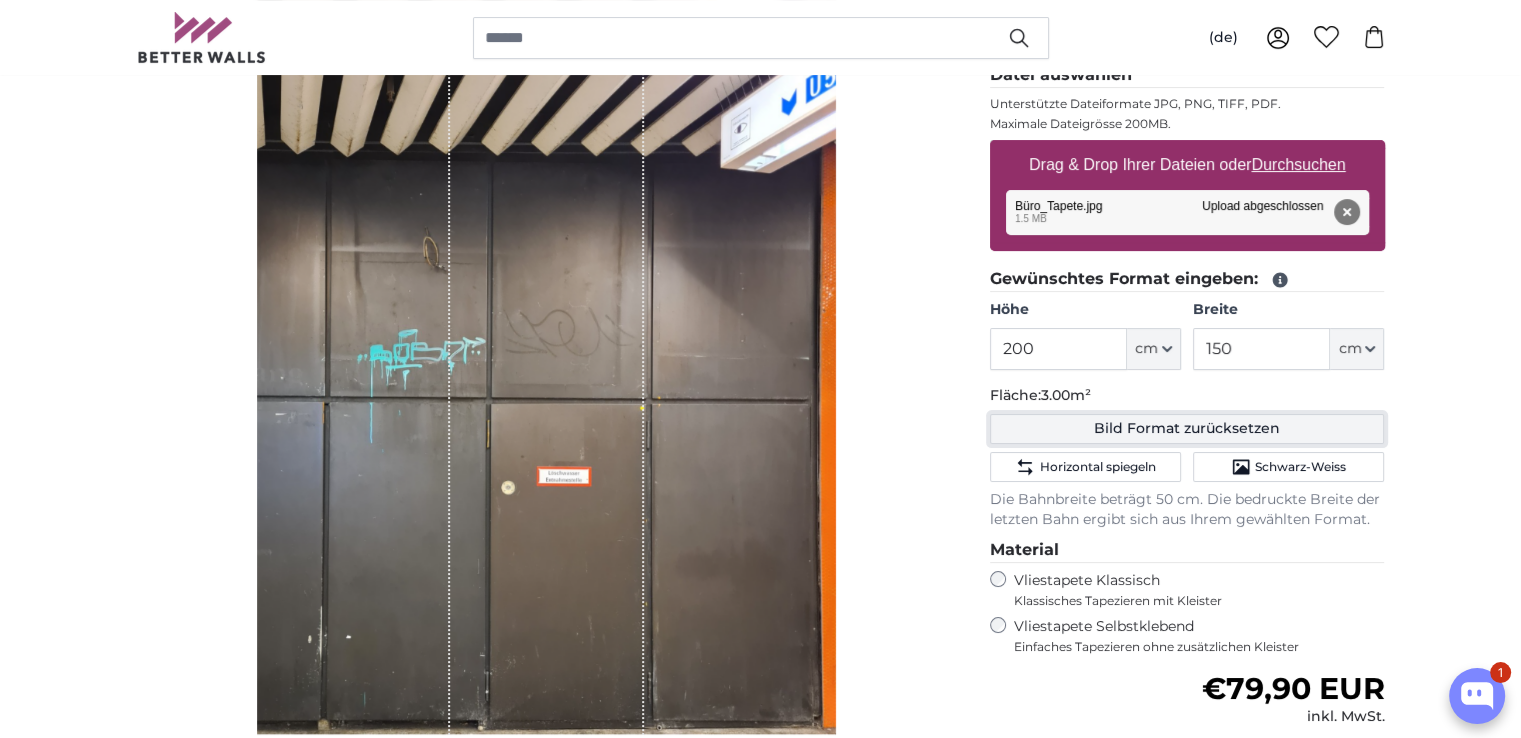 click on "Bild Format zurücksetzen" 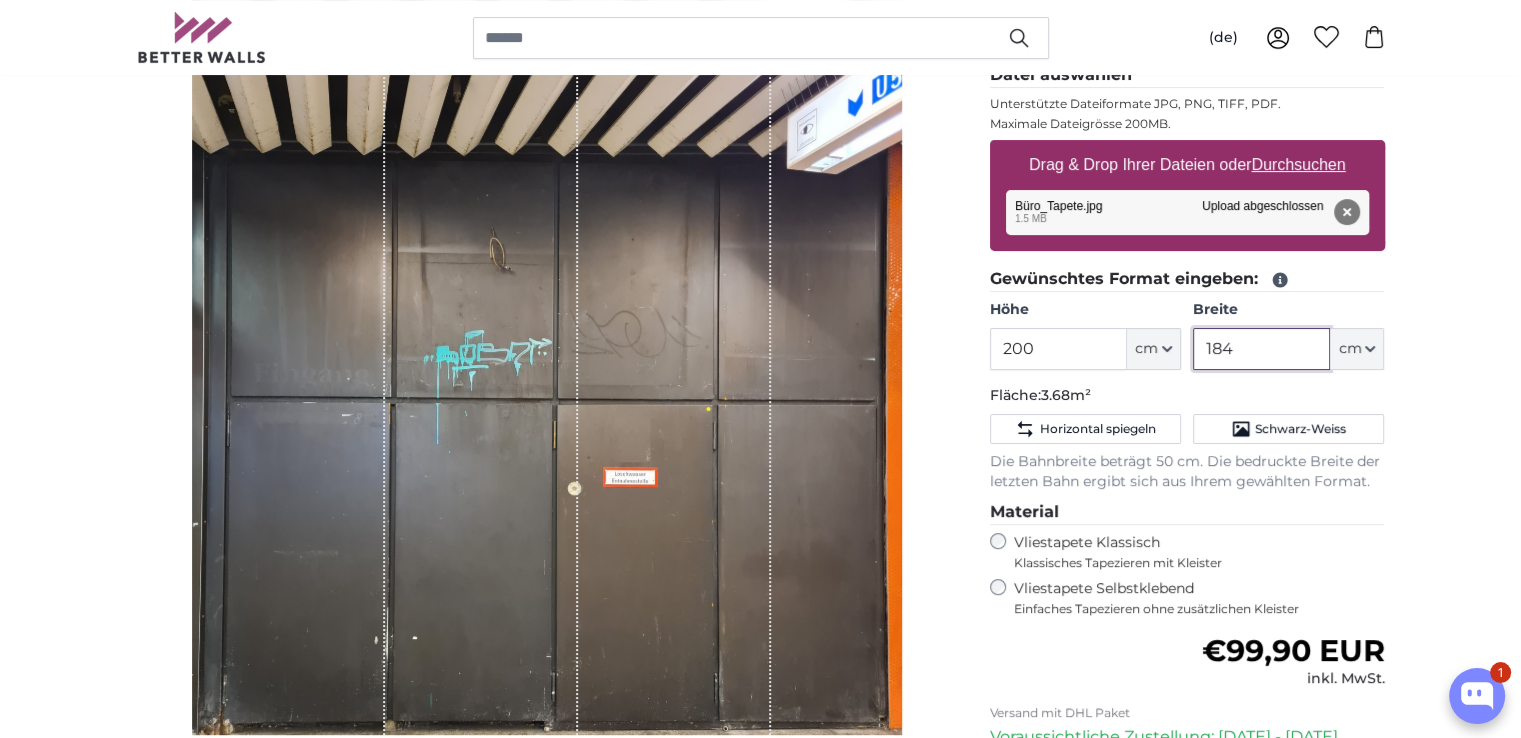 click on "184" at bounding box center [1261, 349] 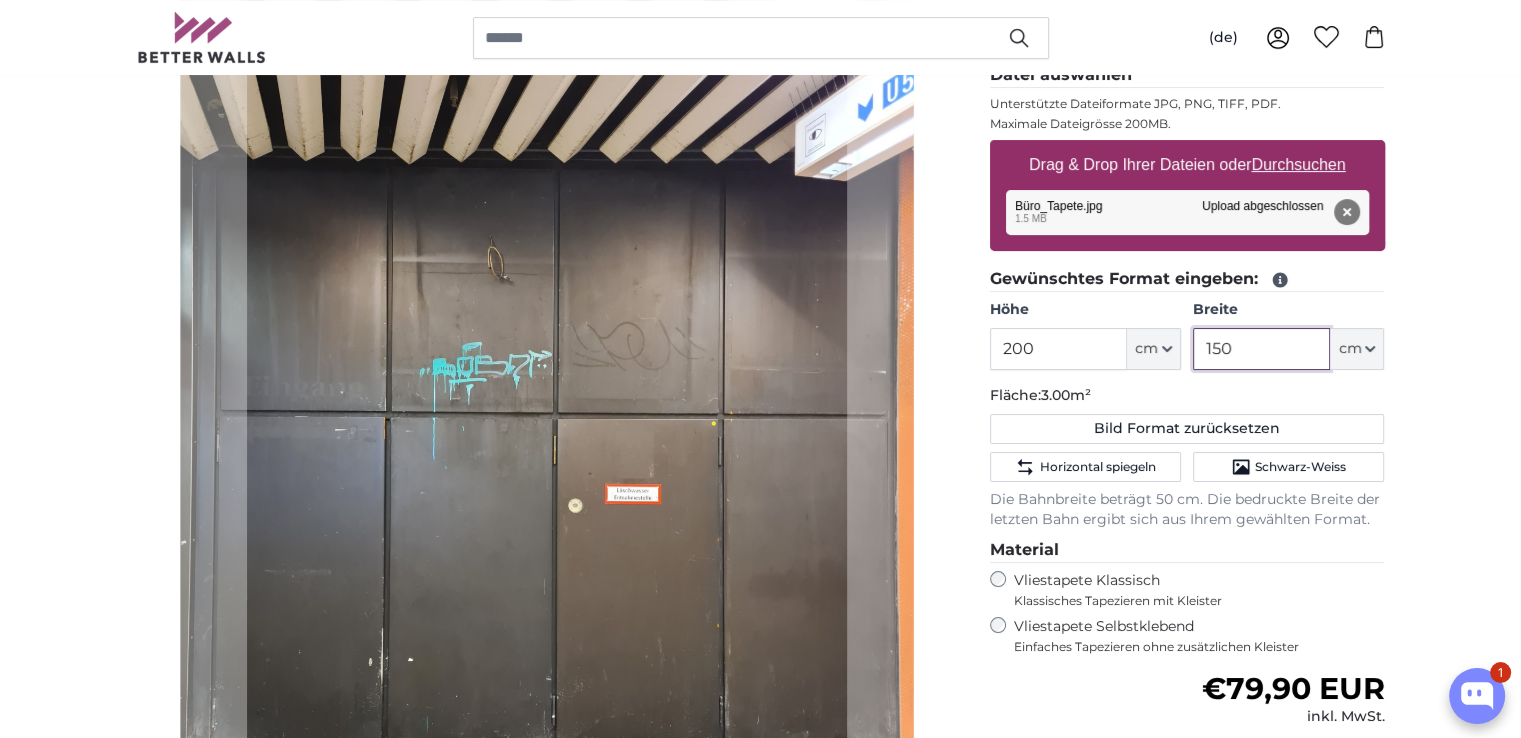 type on "150" 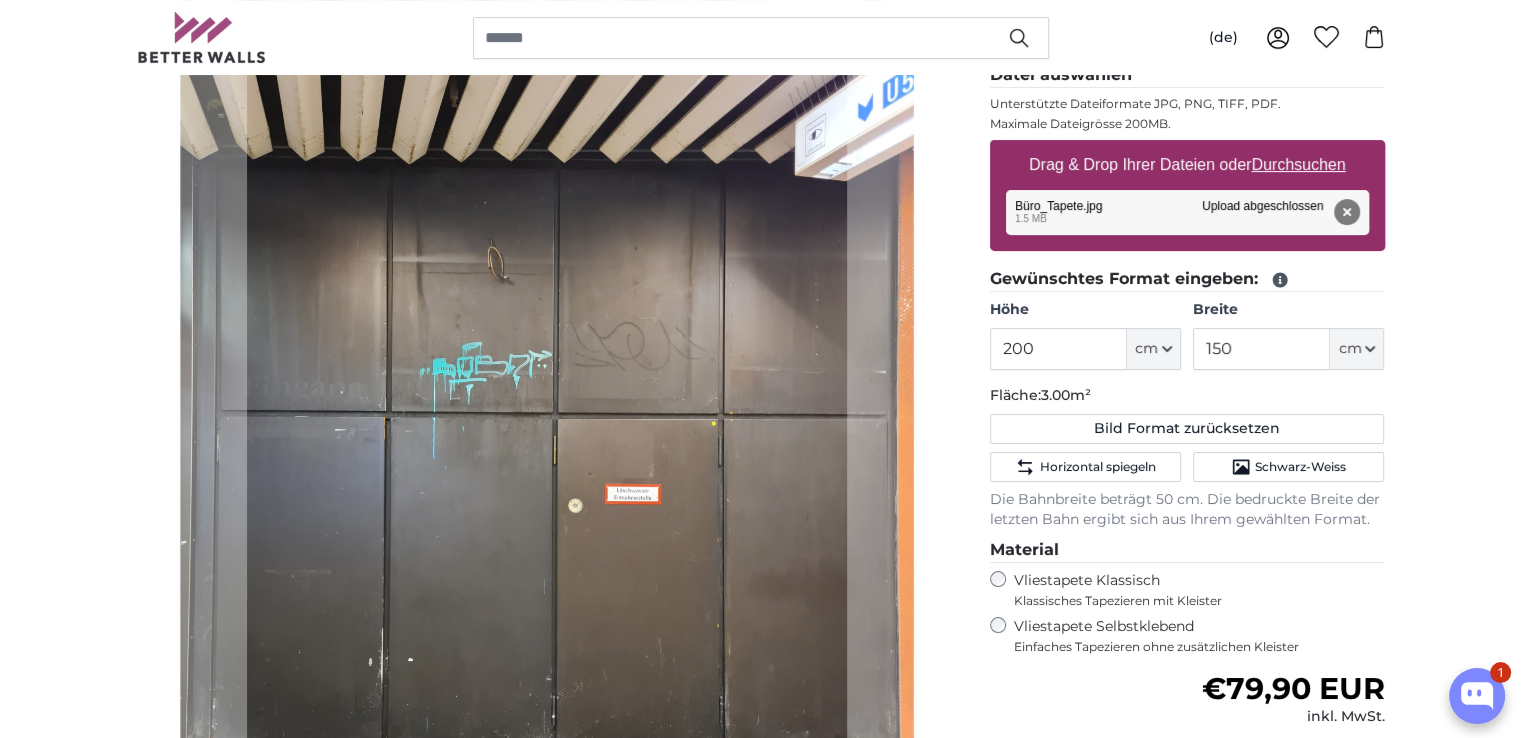 click on "[PERSON_NAME] Bild als Fototapete
Eigenes Foto als Tapete
Eigenes Foto als Tapete
Abbrechen
Bild zuschneiden" at bounding box center (760, 2411) 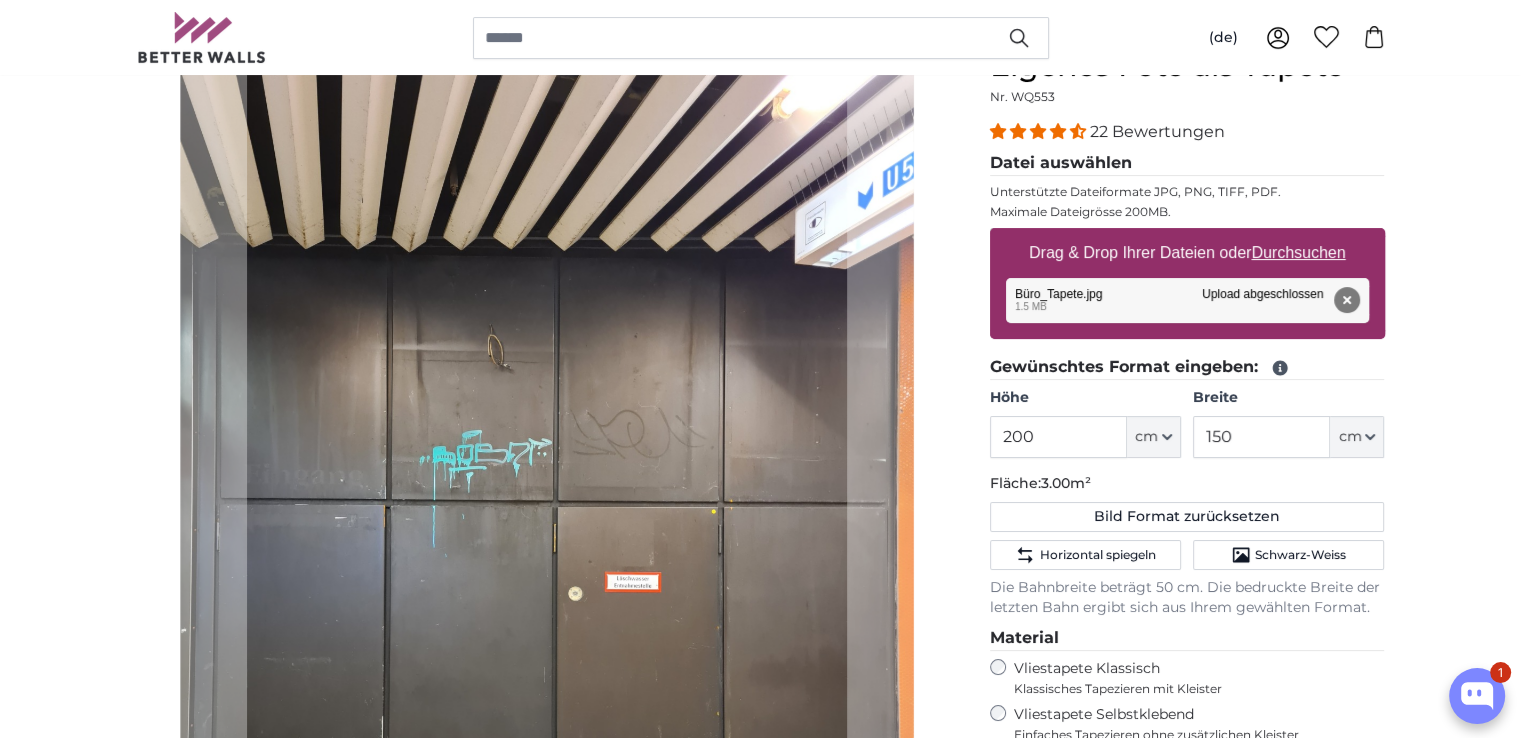 scroll, scrollTop: 200, scrollLeft: 0, axis: vertical 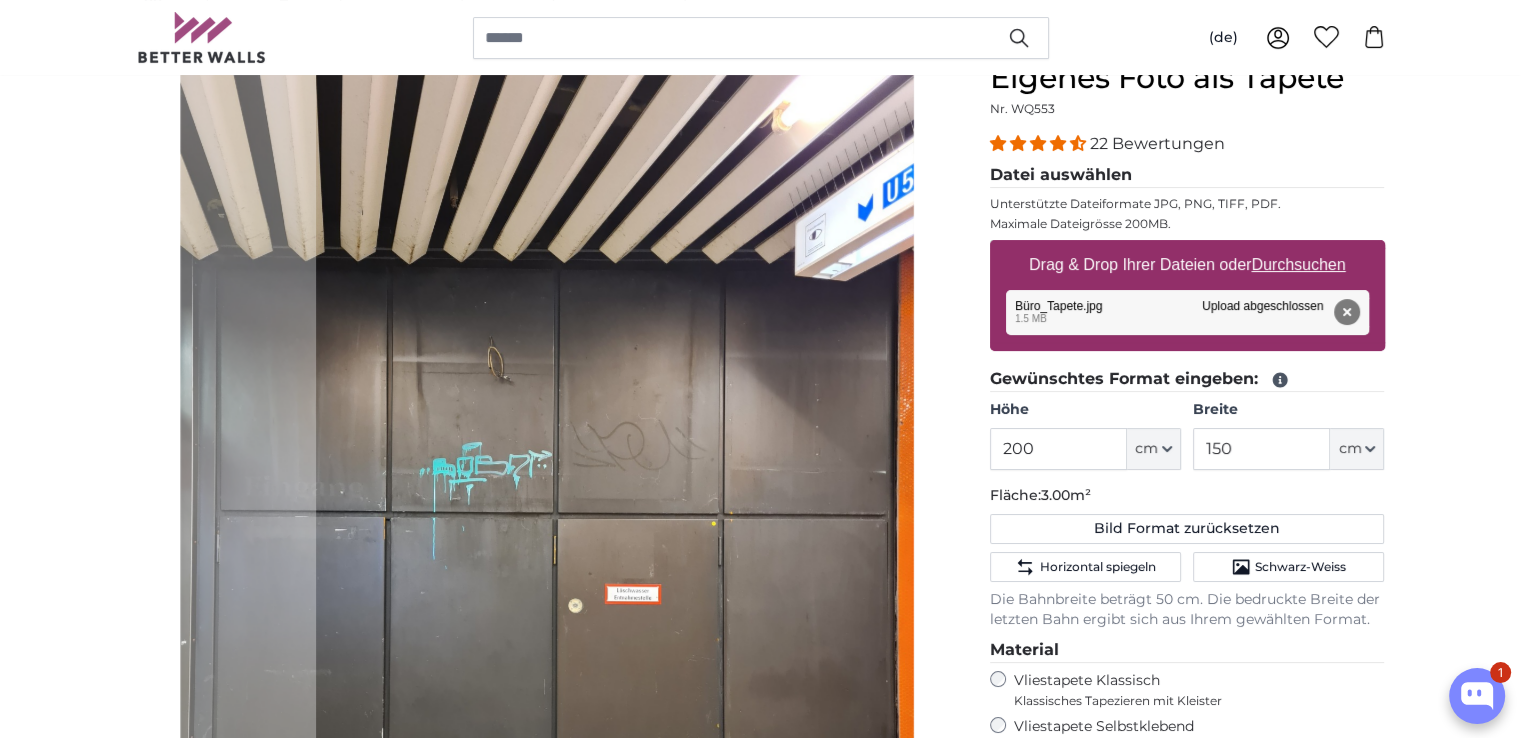 click 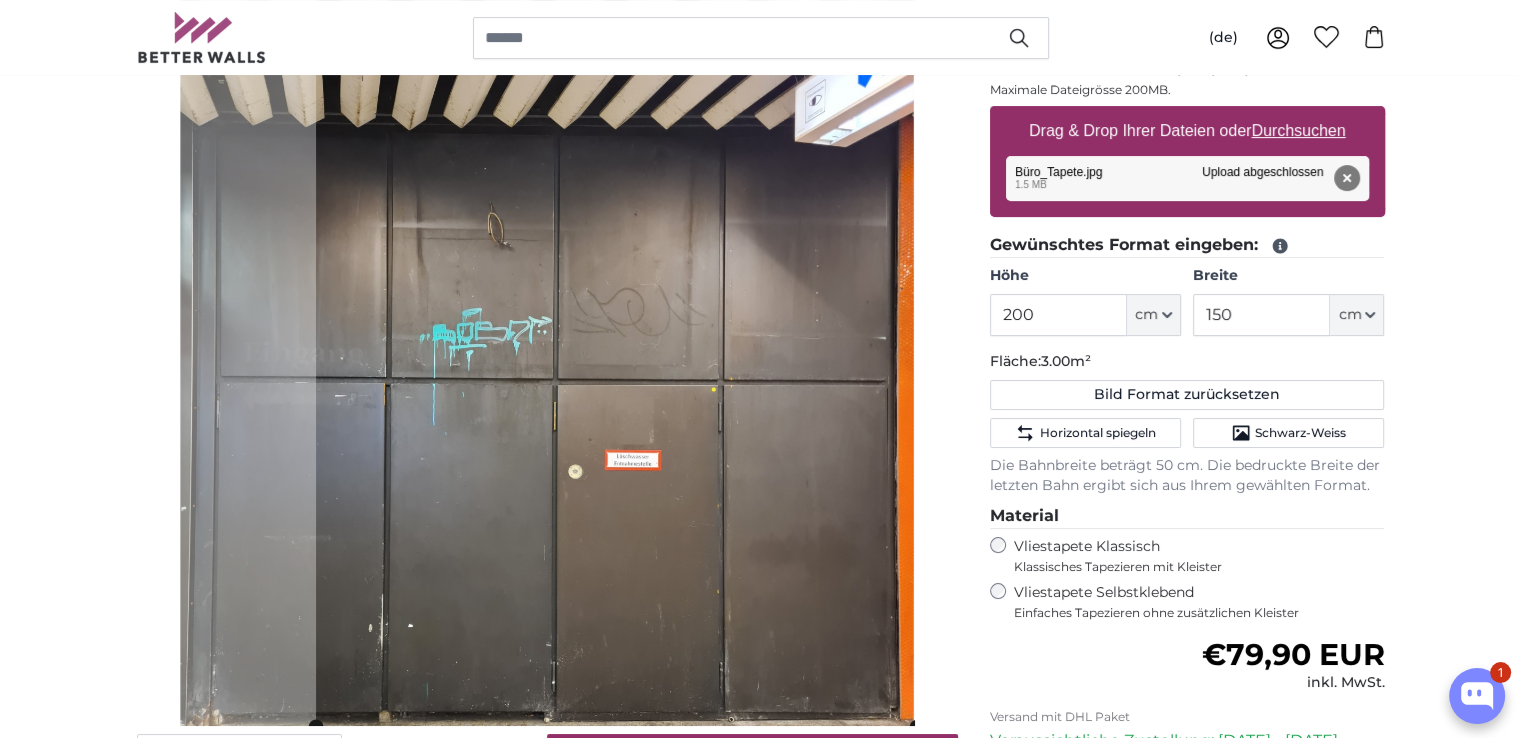 scroll, scrollTop: 300, scrollLeft: 0, axis: vertical 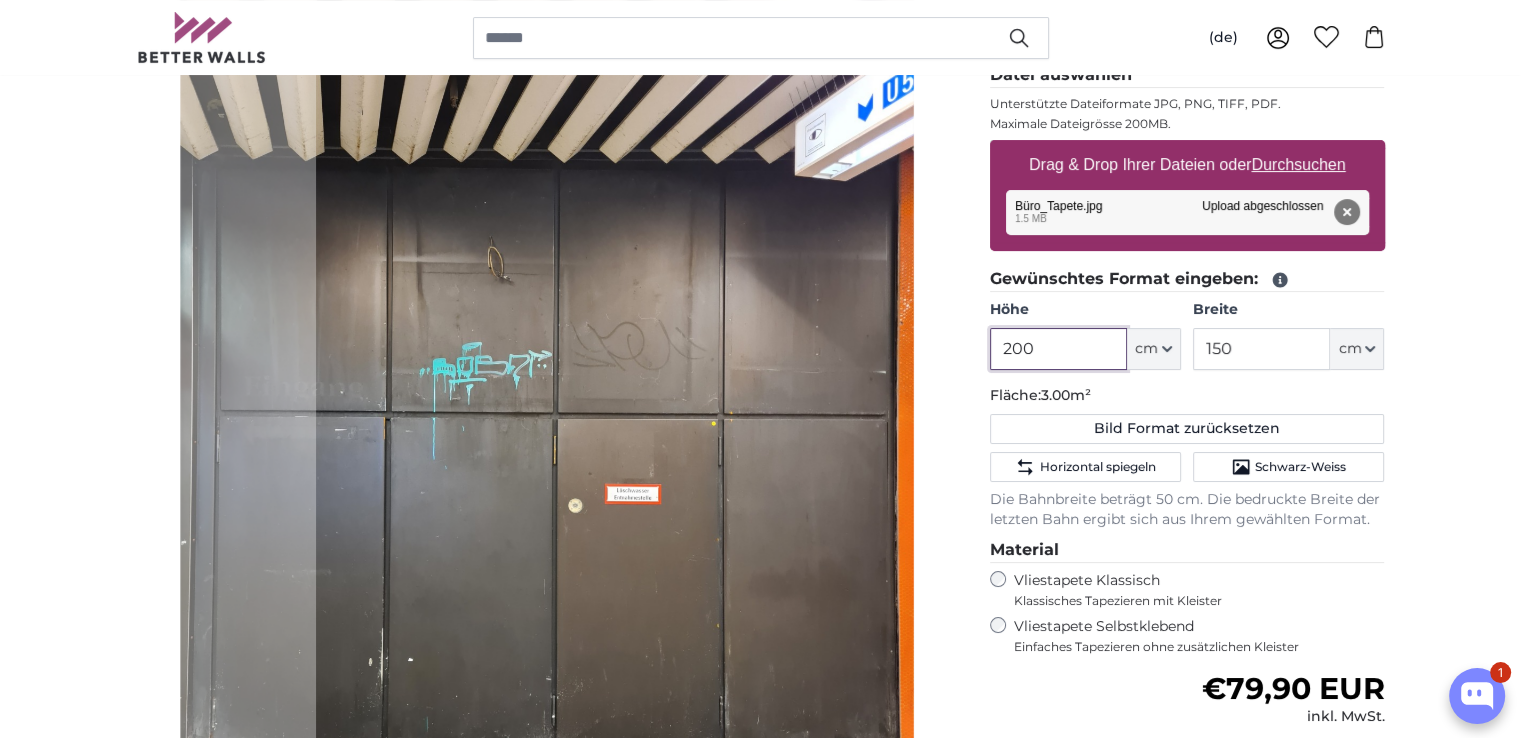 click on "200" at bounding box center (1058, 349) 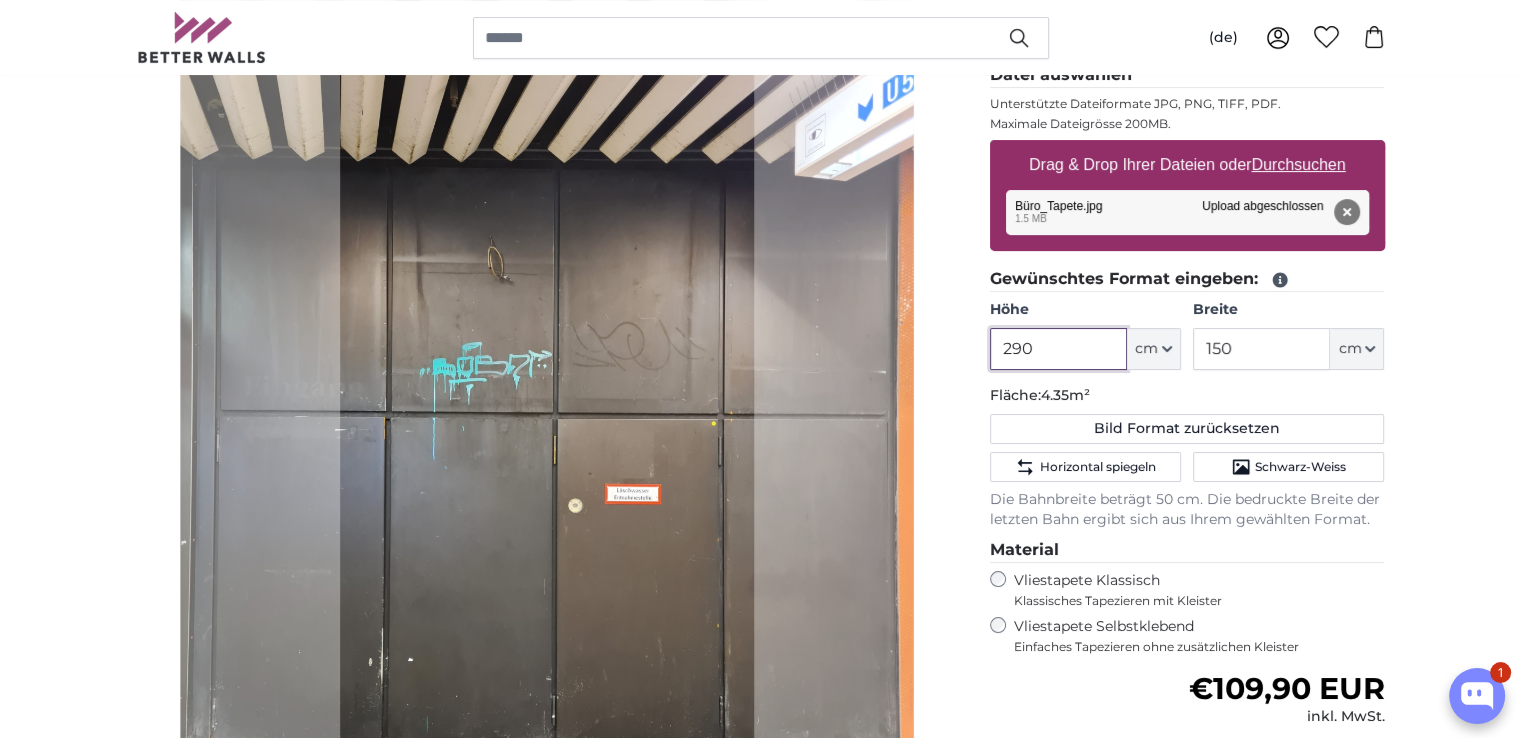 type on "290" 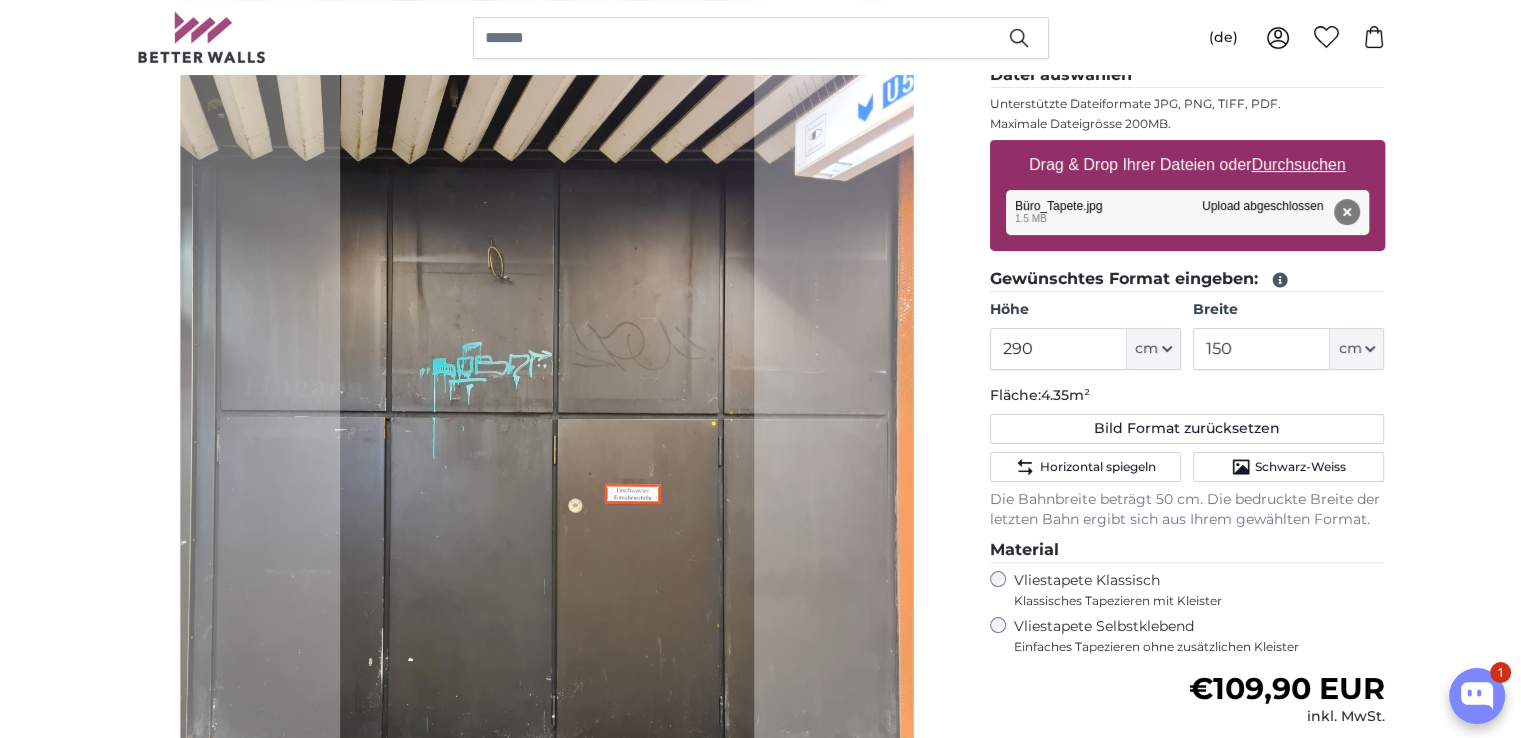 click on "[PERSON_NAME] Bild als Fototapete
Eigenes Foto als Tapete
Eigenes Foto als Tapete
Abbrechen
Bild zuschneiden" at bounding box center [760, 2411] 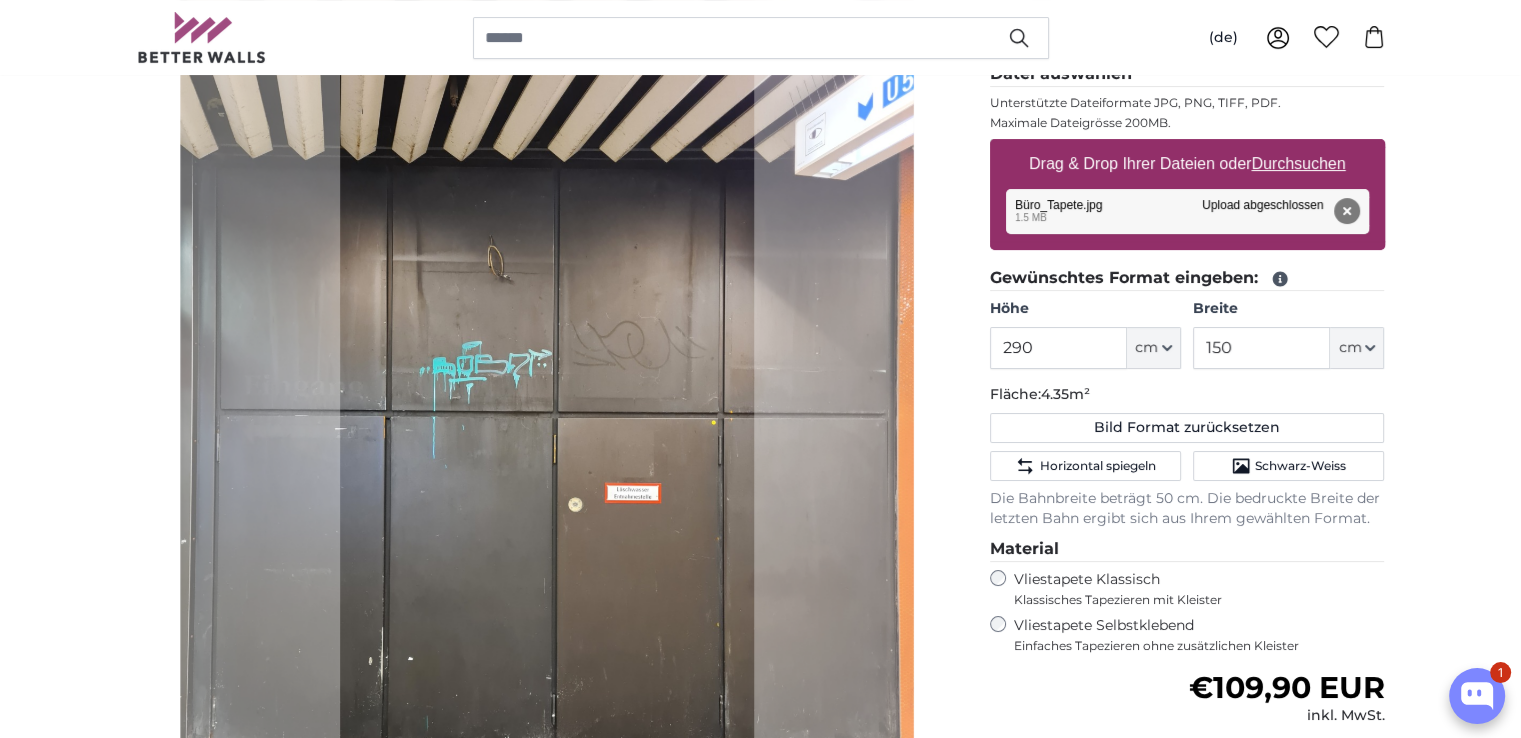 scroll, scrollTop: 300, scrollLeft: 0, axis: vertical 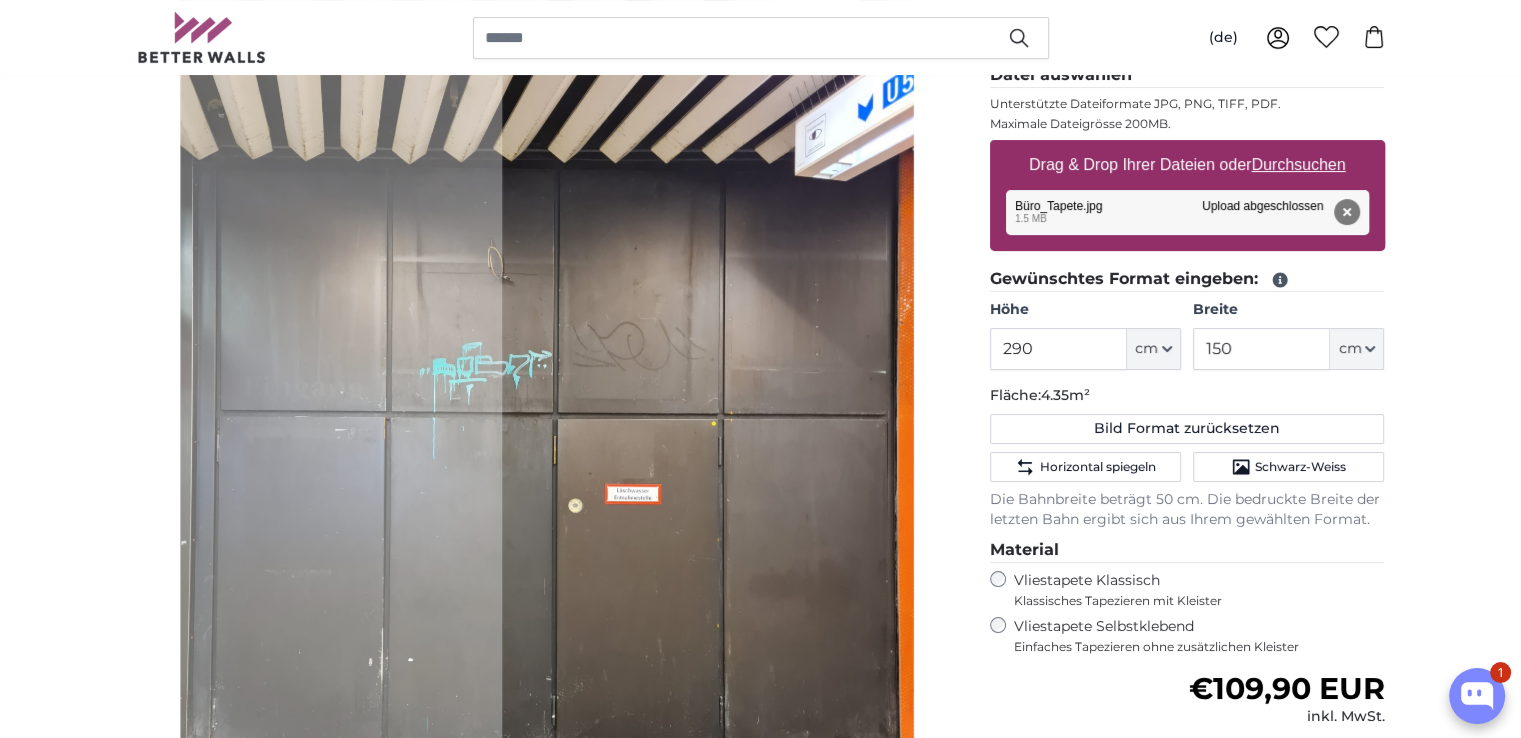 click 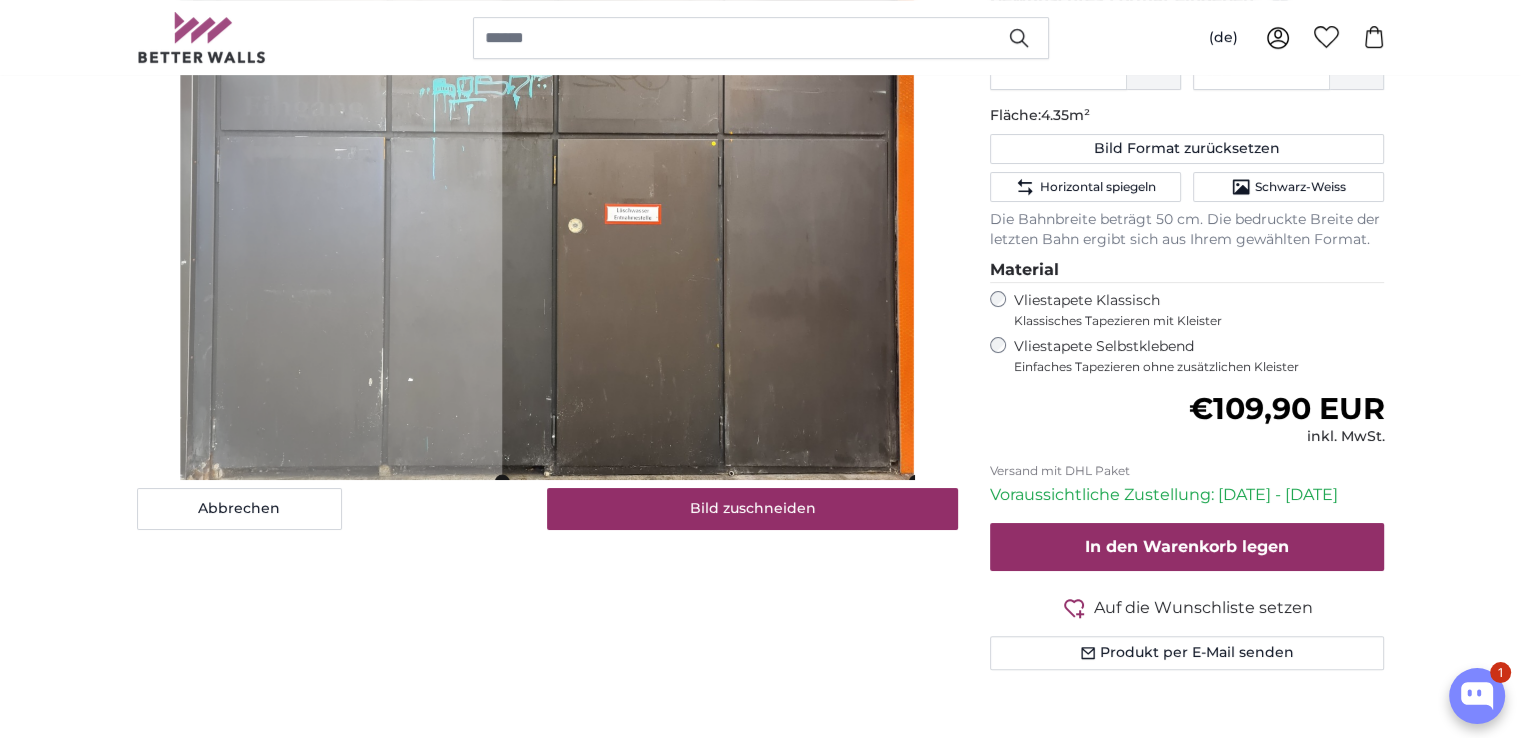 scroll, scrollTop: 600, scrollLeft: 0, axis: vertical 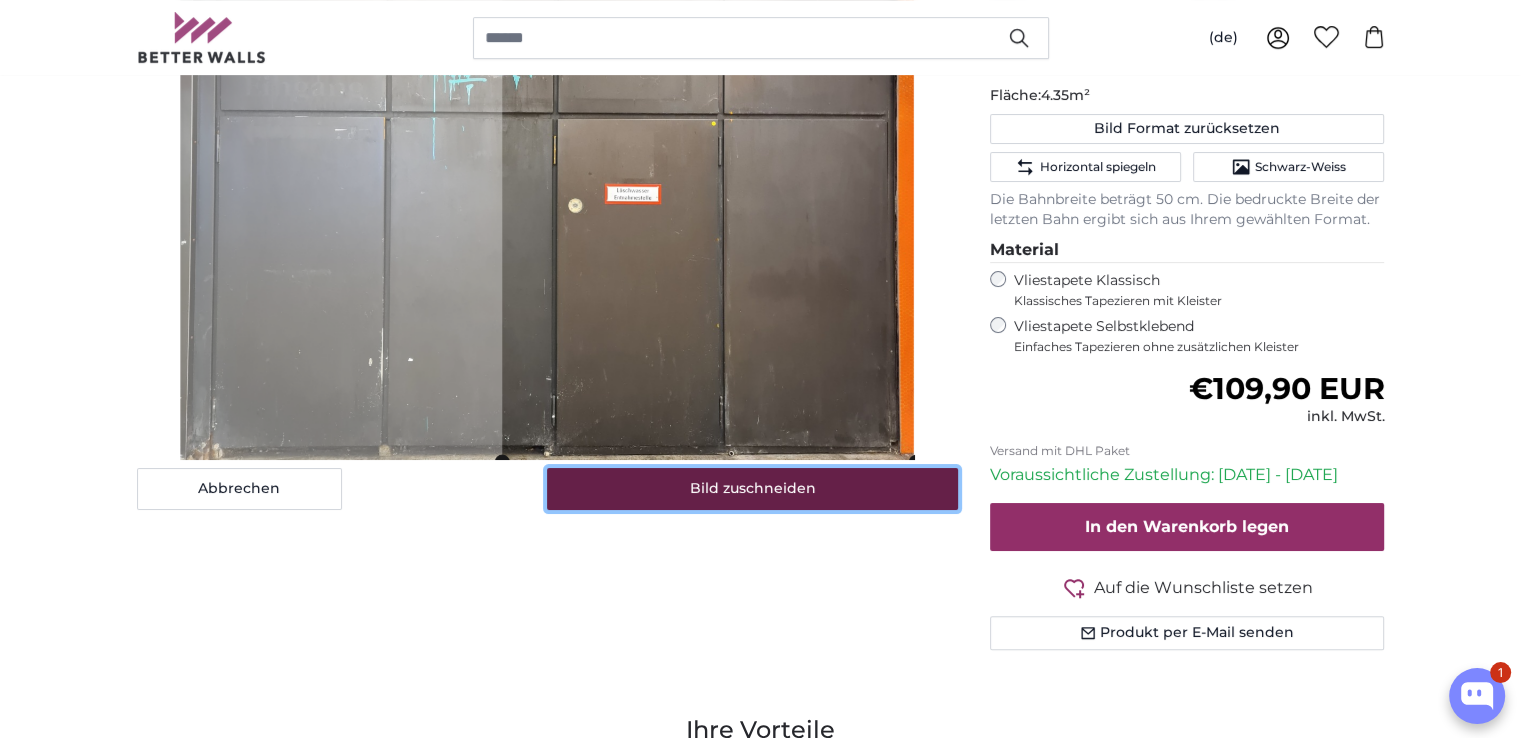 click on "Bild zuschneiden" at bounding box center (752, 489) 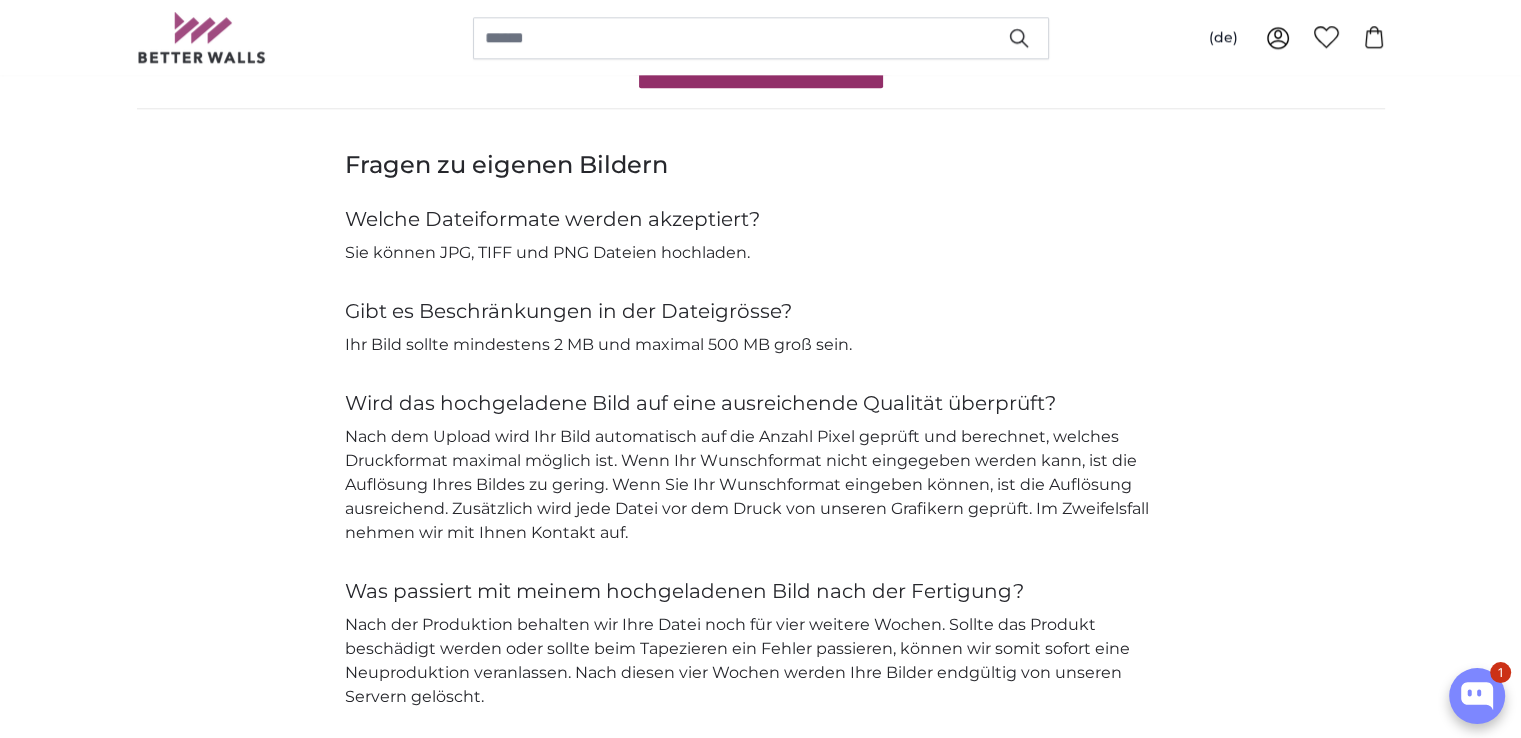 scroll, scrollTop: 2100, scrollLeft: 0, axis: vertical 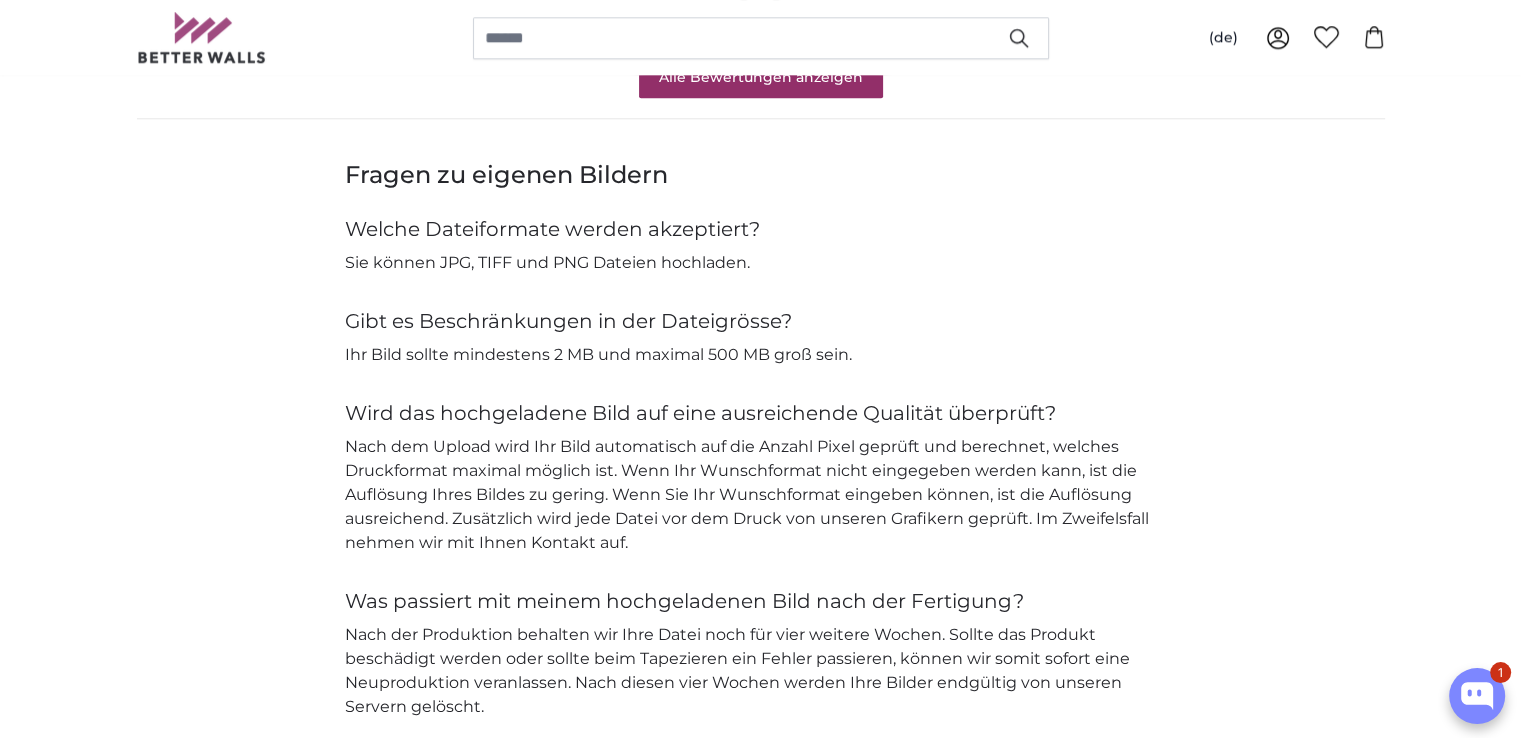 click on "Fragen zu eigenen Bildern
Welche Dateiformate werden akzeptiert?
Sie können JPG, TIFF und PNG Dateien hochladen.
Gibt es Beschränkungen in der Dateigrösse?
Ihr Bild sollte mindestens 2 MB und maximal 500 MB groß sein.
Wird das hochgeladene Bild auf eine ausreichende Qualität überprüft?
Nach dem Upload wird Ihr Bild automatisch auf die Anzahl Pixel geprüft und berechnet, welches Druckformat maximal möglich ist. Wenn Ihr Wunschformat nicht eingegeben werden kann, ist die Auflösung Ihres Bildes zu gering. Wenn Sie Ihr Wunschformat eingeben können, ist die Auflösung ausreichend. Zusätzlich wird jede Datei vor dem Druck von unseren Grafikern geprüft. Im Zweifelsfall nehmen wir mit Ihnen Kontakt auf.
Was passiert mit meinem hochgeladenen Bild nach der Fertigung?
Wie kann ich mein eigenes Bild als Fototapete bestellen?" at bounding box center (761, 497) 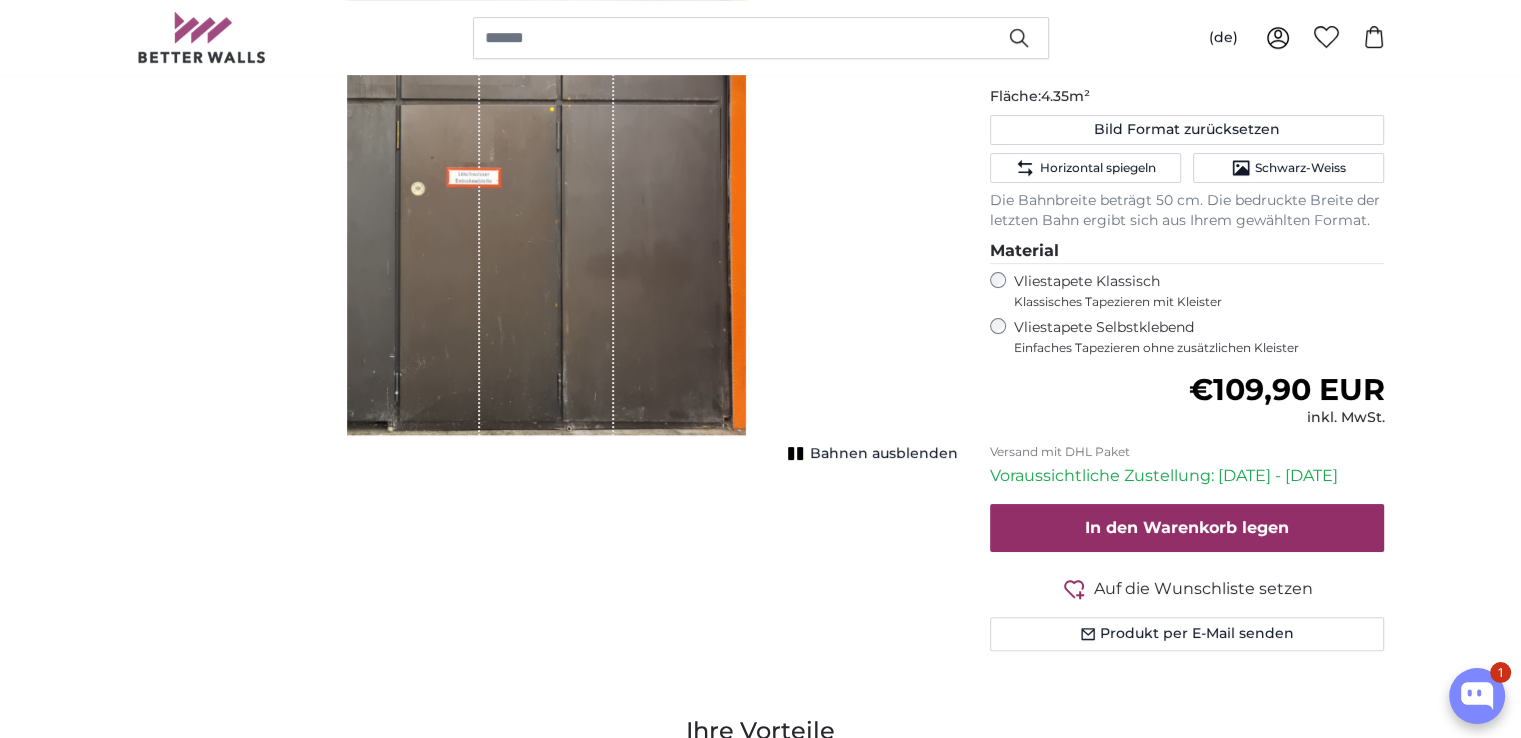 scroll, scrollTop: 600, scrollLeft: 0, axis: vertical 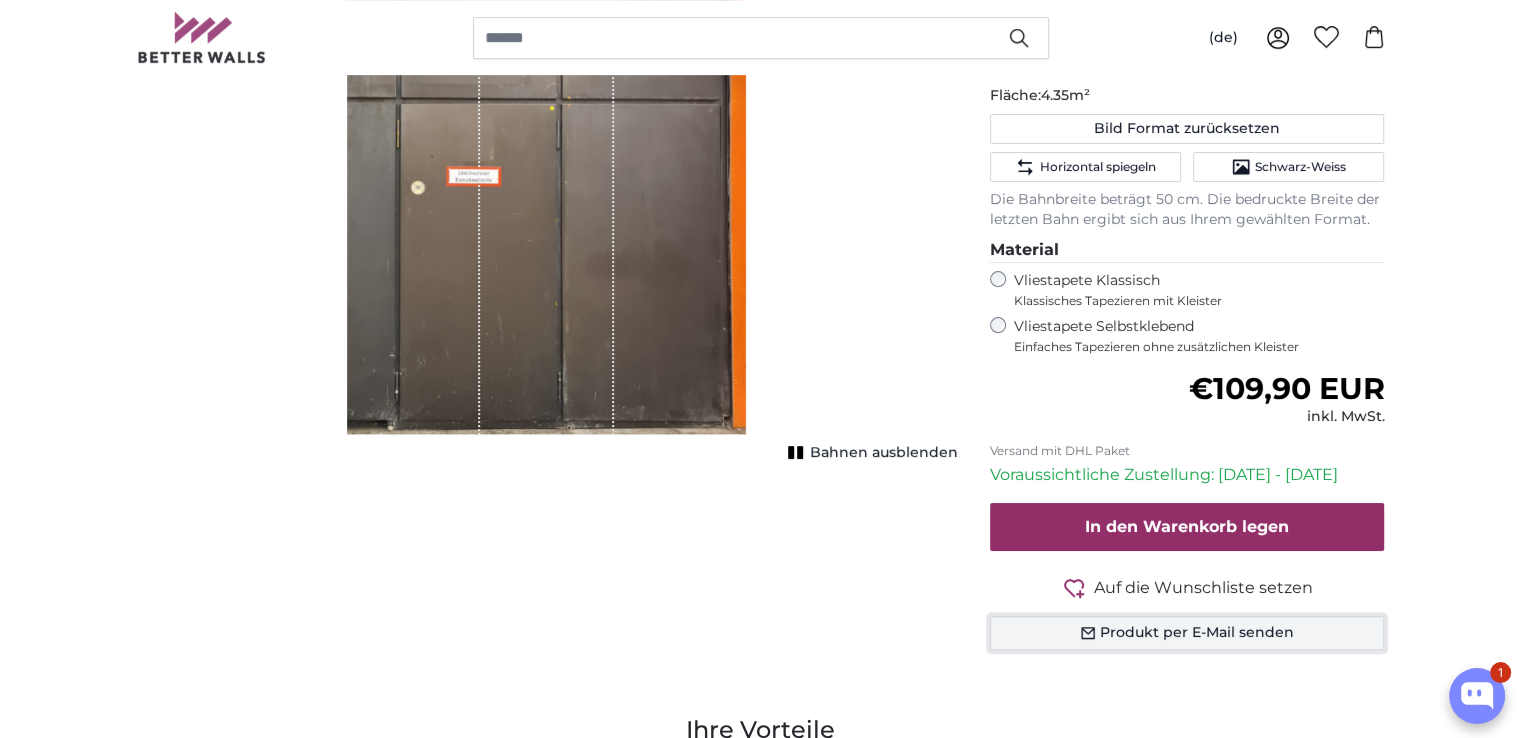 click on "Produkt per E-Mail senden" at bounding box center (1187, 633) 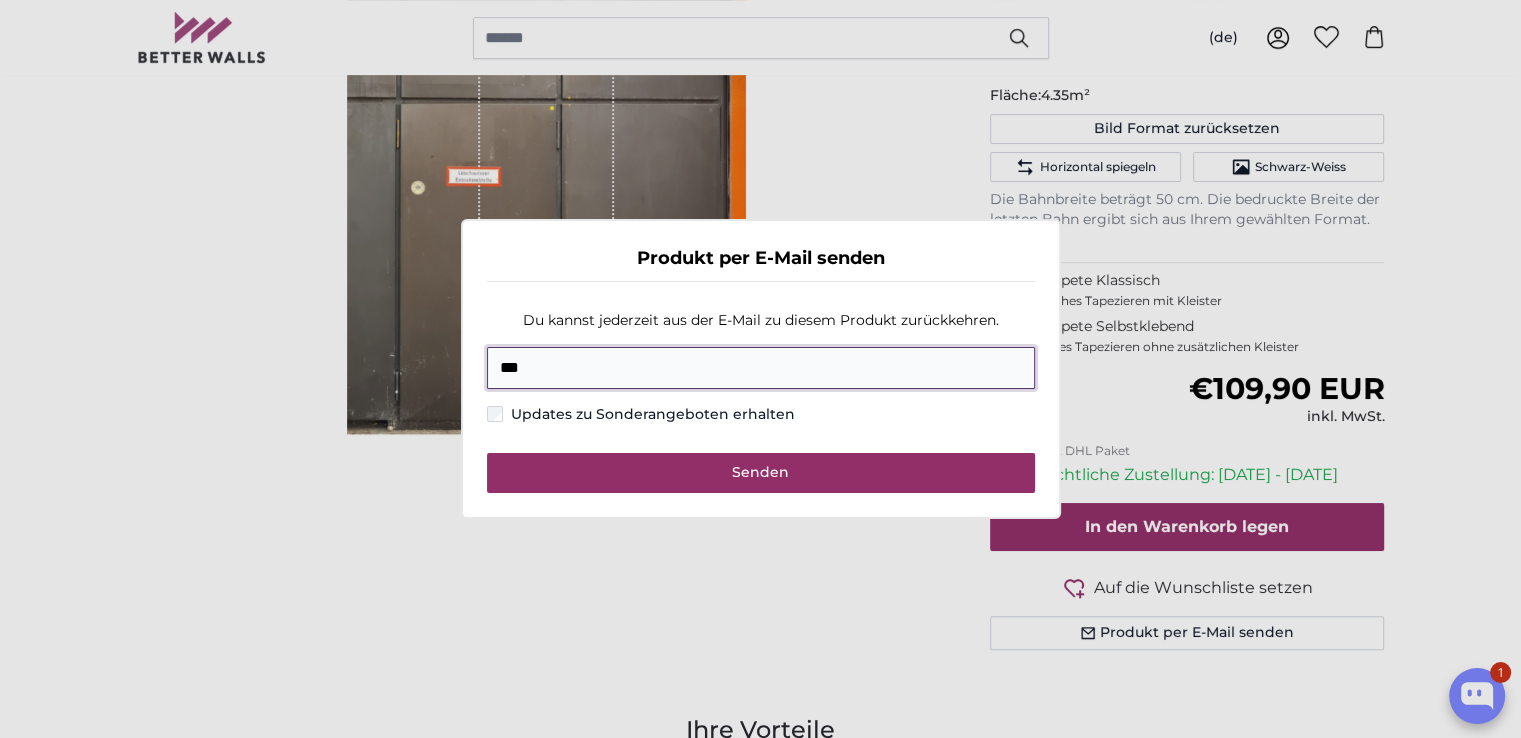 type on "**********" 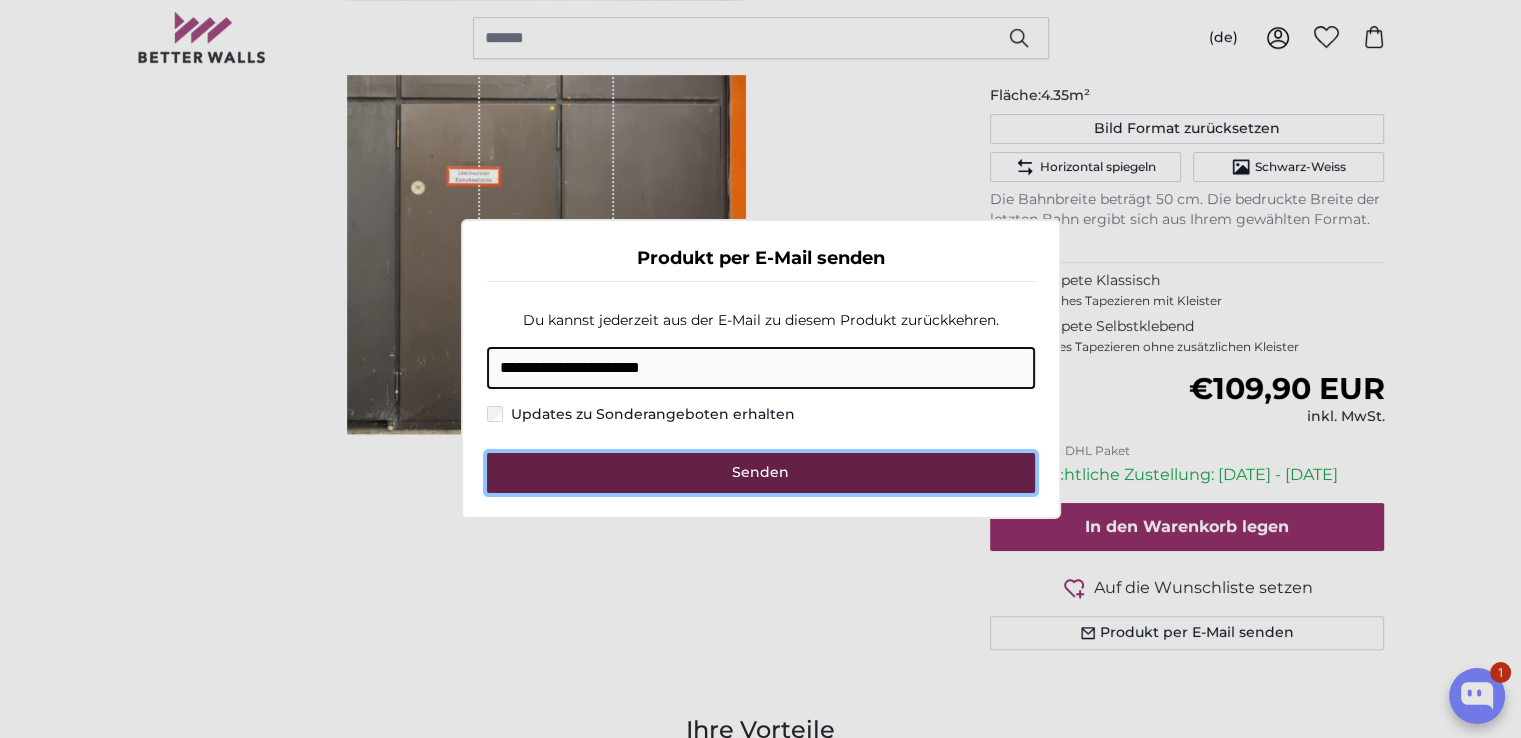 click on "Senden" at bounding box center (761, 473) 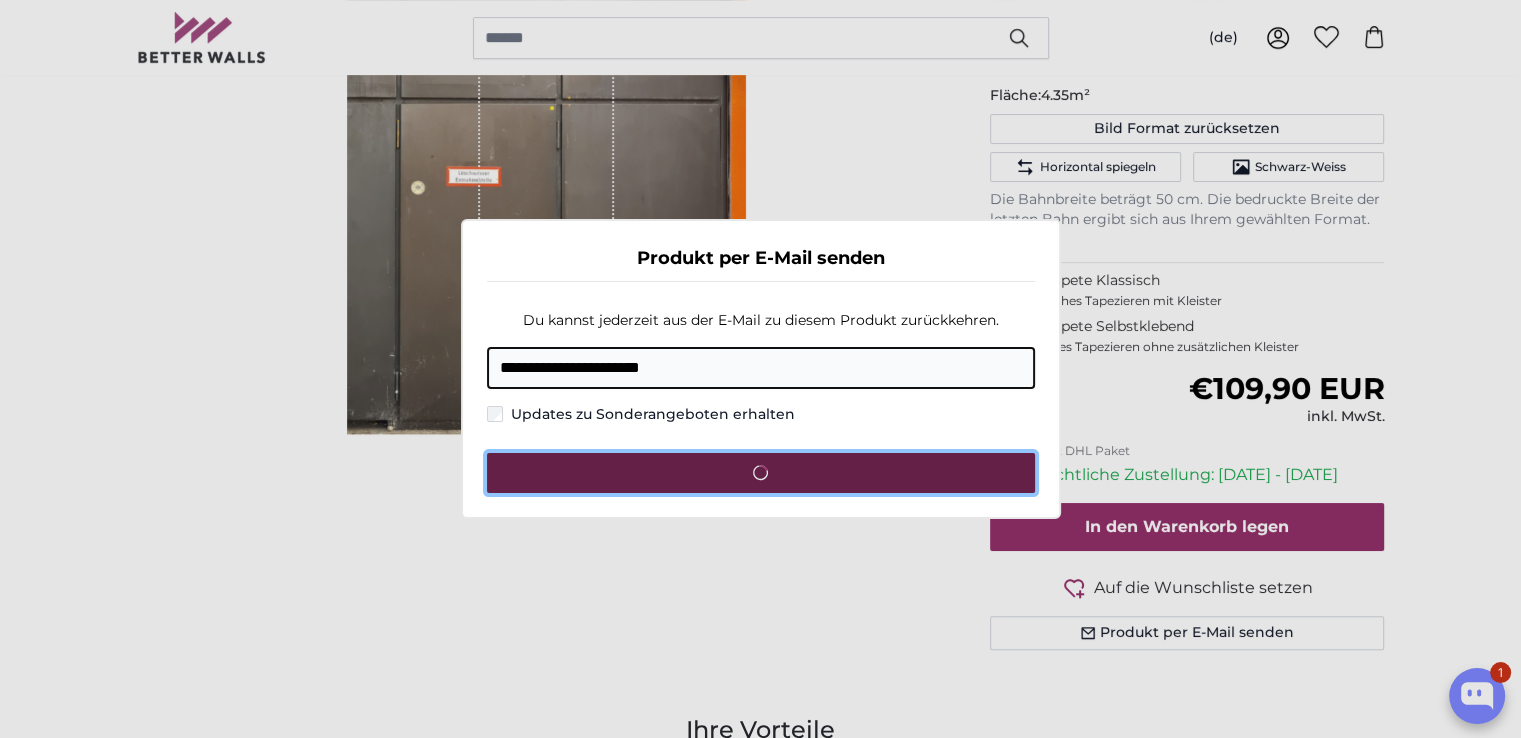 type 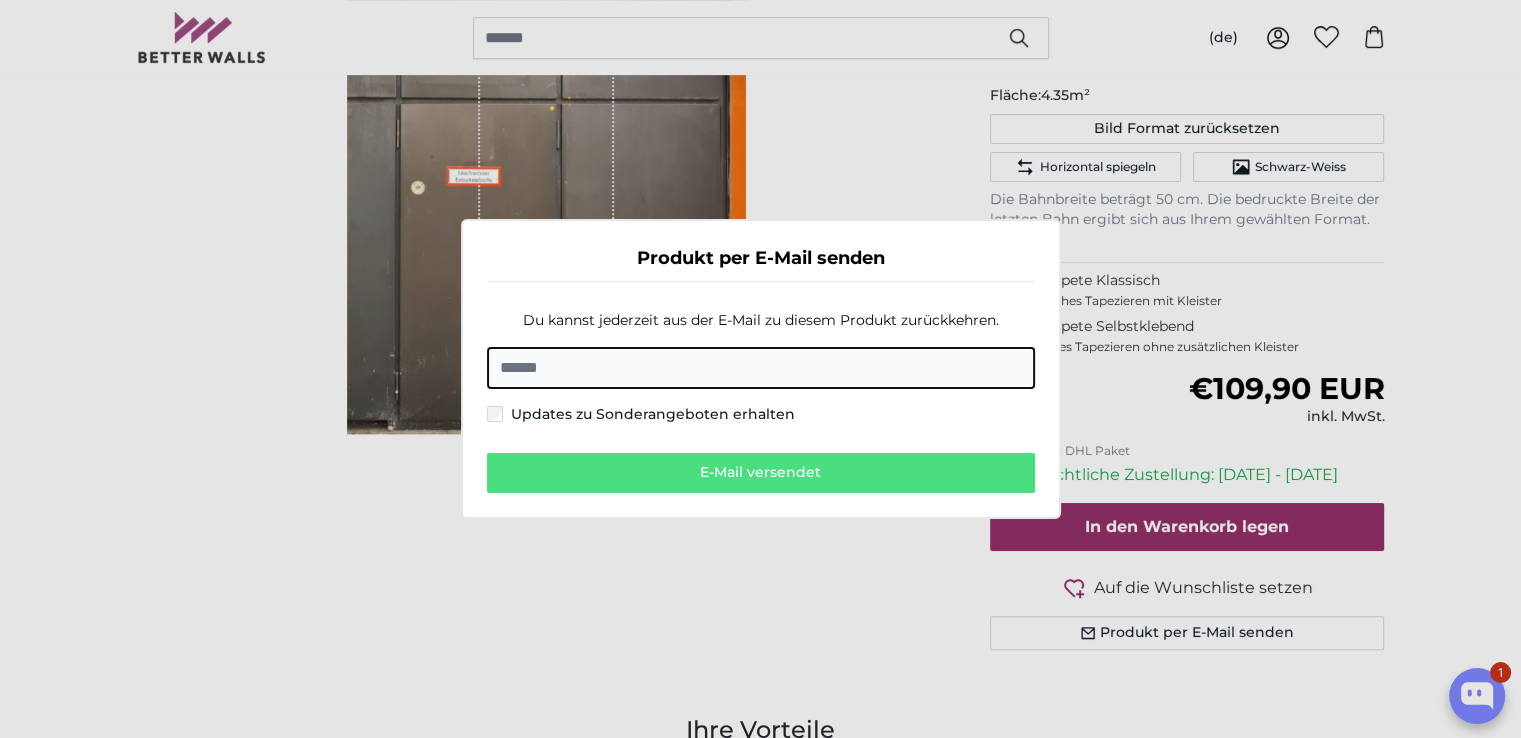 click on "Produkt per E-Mail senden
Du kannst jederzeit aus der E-Mail zu diesem Produkt zurückkehren.
E-Mail
Updates zu Sonderangeboten erhalten
E-Mail versendet" at bounding box center (761, 369) 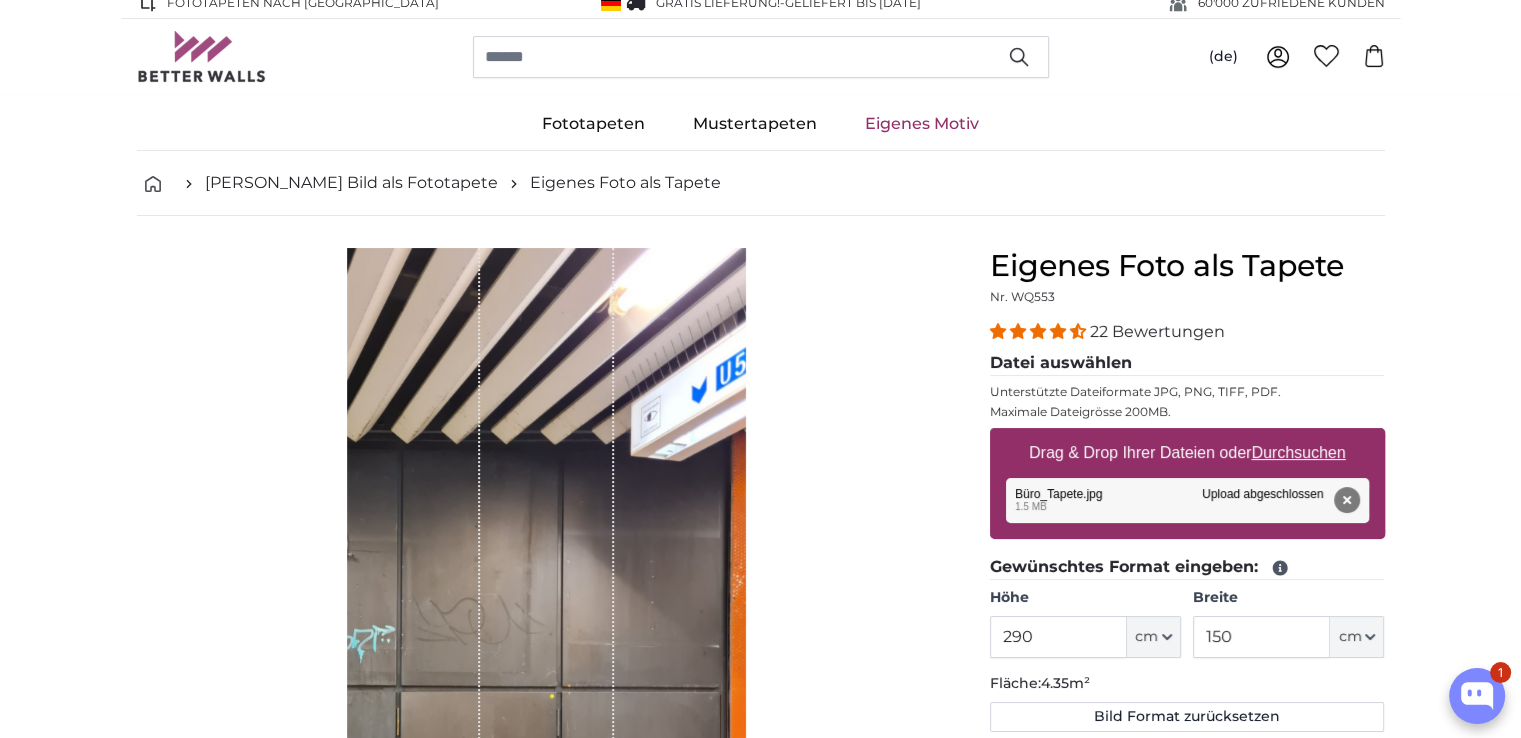 scroll, scrollTop: 0, scrollLeft: 0, axis: both 